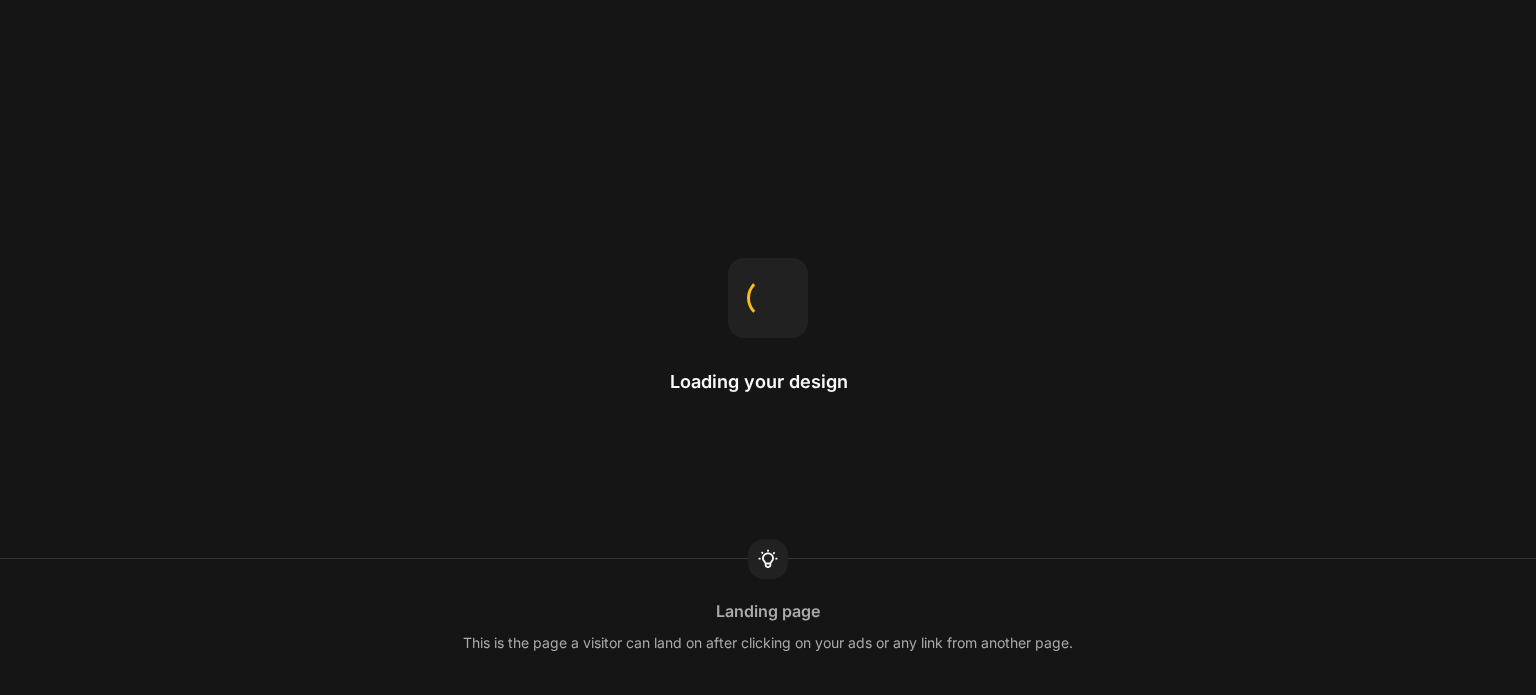 scroll, scrollTop: 0, scrollLeft: 0, axis: both 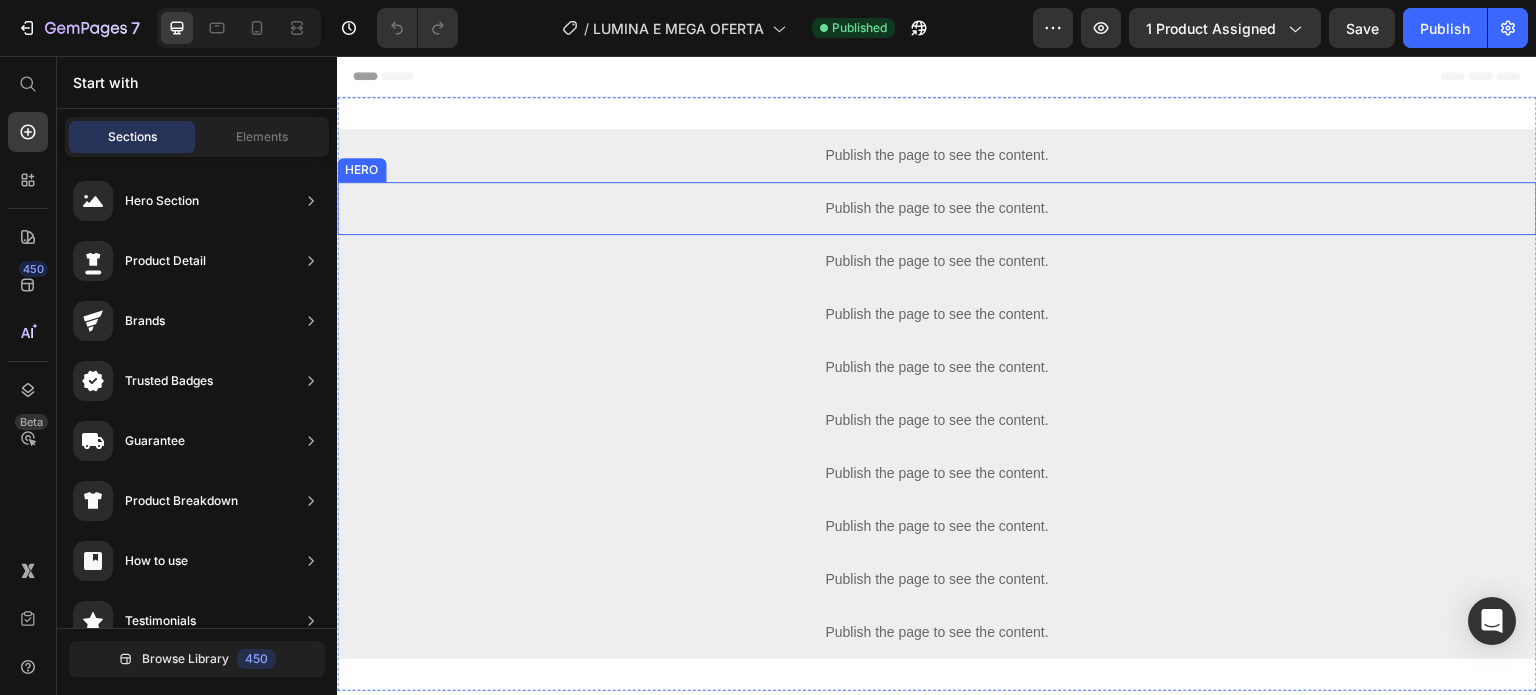 click on "Publish the page to see the content." at bounding box center (937, 208) 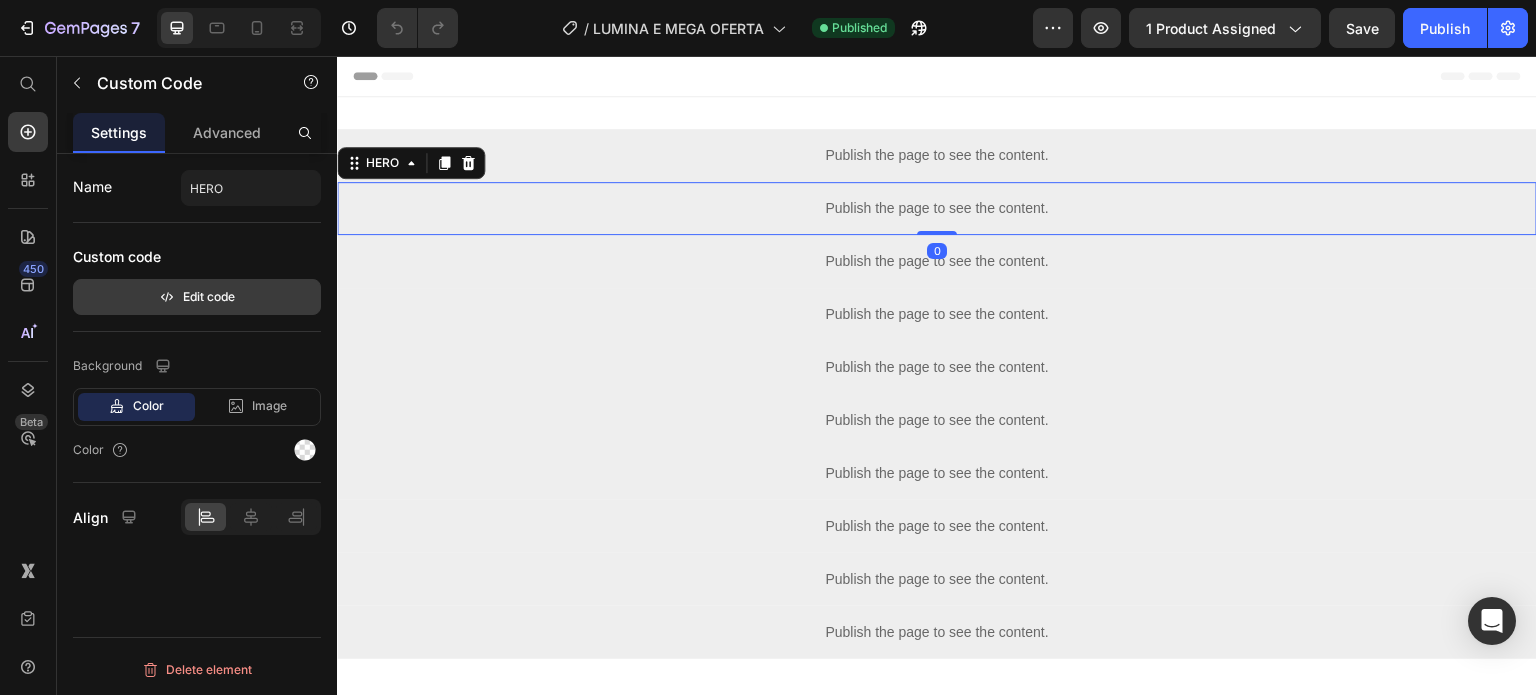 click on "Edit code" at bounding box center [197, 297] 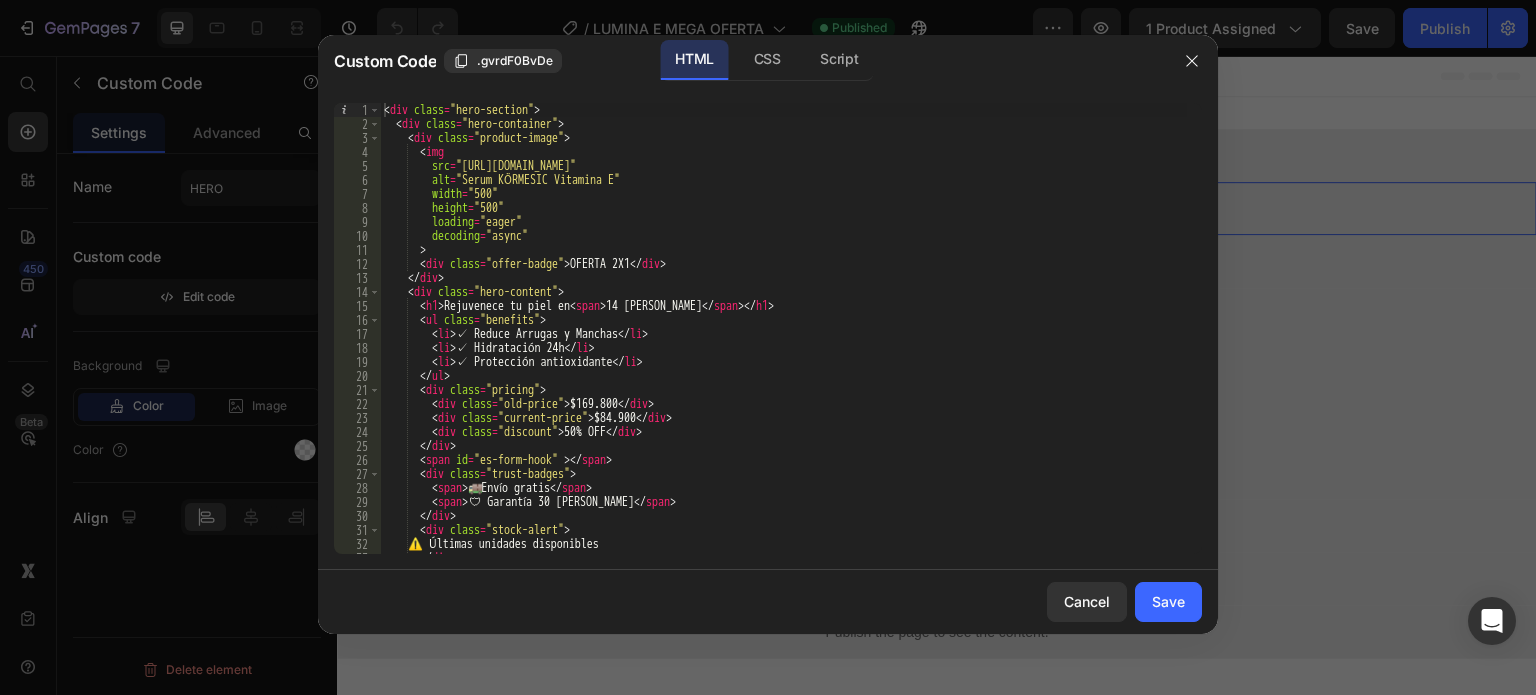 scroll, scrollTop: 52, scrollLeft: 0, axis: vertical 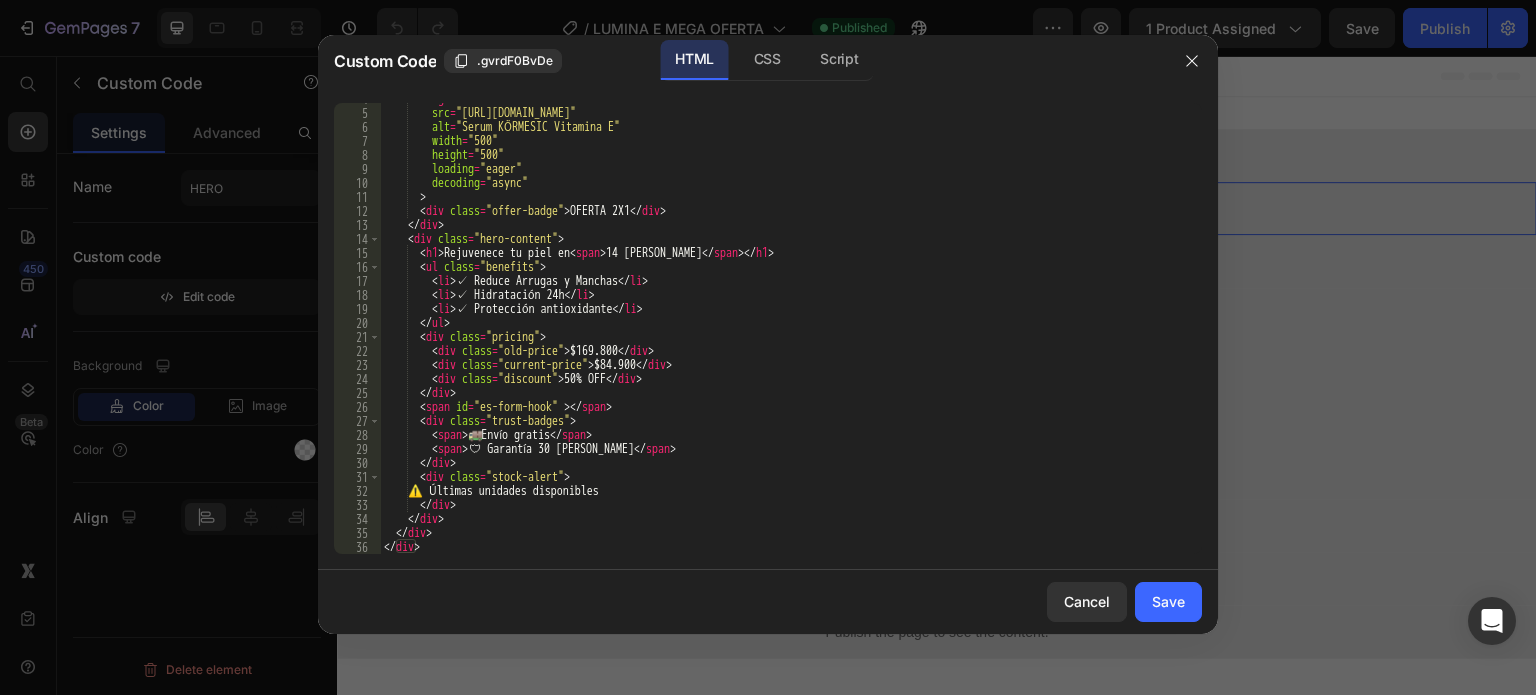 click on "< img             src = "[URL][DOMAIN_NAME]"             alt = "Serum KÖRMESIC Vitamina E"             width = "500"             height = "500"             loading = "eager"             decoding = "async"         >         < div   class = "offer-badge" > OFERTA 2X1 </ div >      </ div >      < div   class = "hero-content" >         < h1 > Rejuvenece tu piel en  < span > 14 [PERSON_NAME] </ span > </ h1 >         < ul   class = "benefits" >           < li > ✓ Reduce Arrugas y Manchas </ li >           < li > ✓ Hidratación 24h </ li >           < li > ✓ Protección antioxidante </ li >         </ ul >         < div   class = "pricing" >           < div   class = "old-price" > $169.800 </ div >           < div   class = "current-price" > $84.900 </ div >           < div   class = "discount" > 50% OFF </ div >         </ div >         < span   id = "es-form-hook"   > </ span >         < div   class = "trust-badges" >           < span > 🚚  Envío gratis </ span >           < span > </" at bounding box center (783, 331) 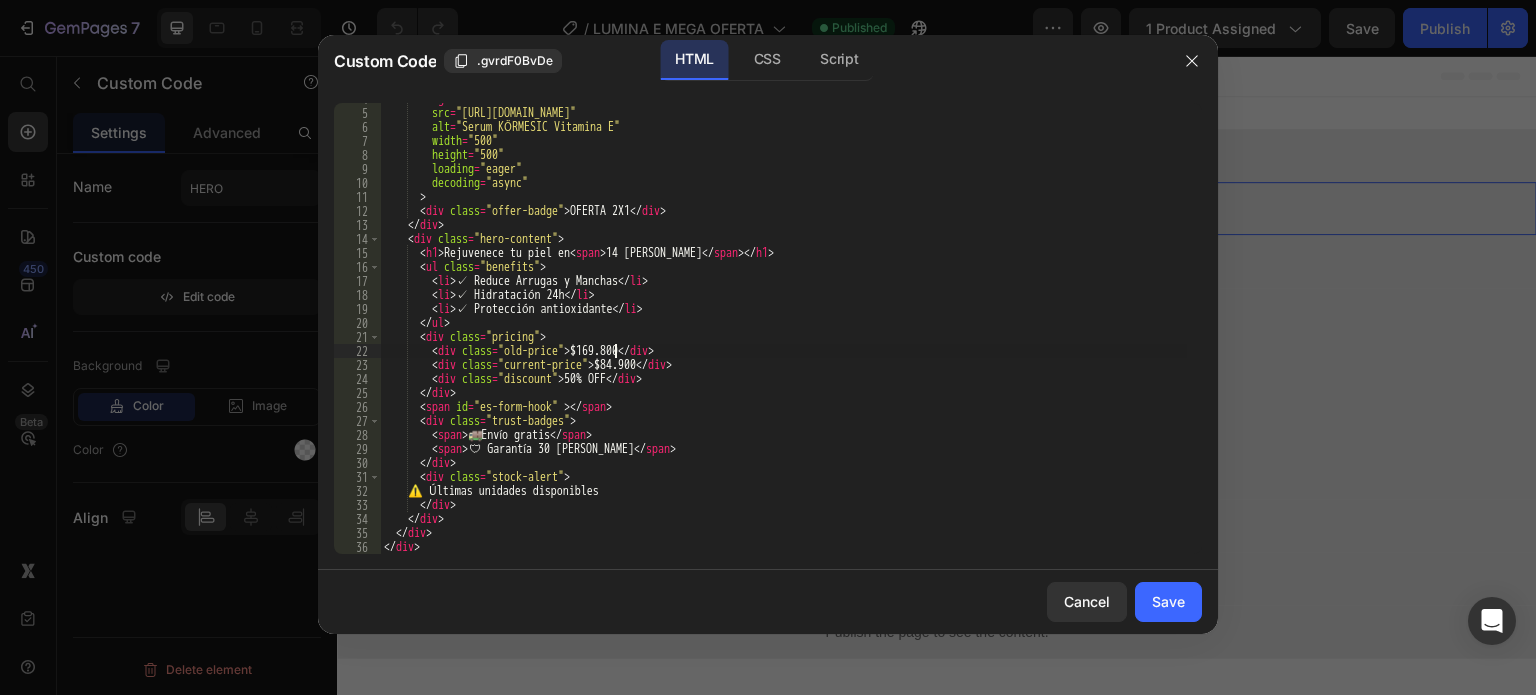 click on "< img             src = "[URL][DOMAIN_NAME]"             alt = "Serum KÖRMESIC Vitamina E"             width = "500"             height = "500"             loading = "eager"             decoding = "async"         >         < div   class = "offer-badge" > OFERTA 2X1 </ div >      </ div >      < div   class = "hero-content" >         < h1 > Rejuvenece tu piel en  < span > 14 [PERSON_NAME] </ span > </ h1 >         < ul   class = "benefits" >           < li > ✓ Reduce Arrugas y Manchas </ li >           < li > ✓ Hidratación 24h </ li >           < li > ✓ Protección antioxidante </ li >         </ ul >         < div   class = "pricing" >           < div   class = "old-price" > $169.800 </ div >           < div   class = "current-price" > $84.900 </ div >           < div   class = "discount" > 50% OFF </ div >         </ div >         < span   id = "es-form-hook"   > </ span >         < div   class = "trust-badges" >           < span > 🚚  Envío gratis </ span >           < span > </" at bounding box center [783, 331] 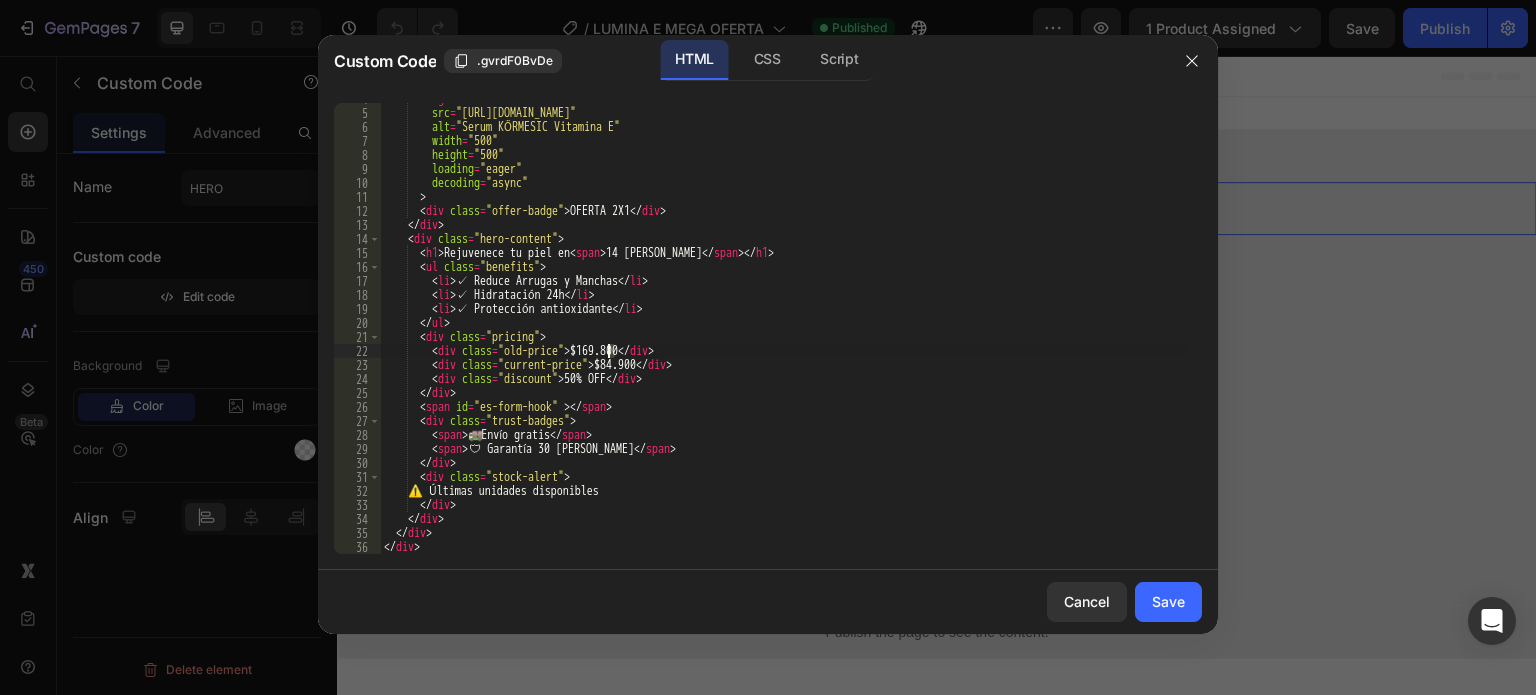 click on "< img             src = "[URL][DOMAIN_NAME]"             alt = "Serum KÖRMESIC Vitamina E"             width = "500"             height = "500"             loading = "eager"             decoding = "async"         >         < div   class = "offer-badge" > OFERTA 2X1 </ div >      </ div >      < div   class = "hero-content" >         < h1 > Rejuvenece tu piel en  < span > 14 [PERSON_NAME] </ span > </ h1 >         < ul   class = "benefits" >           < li > ✓ Reduce Arrugas y Manchas </ li >           < li > ✓ Hidratación 24h </ li >           < li > ✓ Protección antioxidante </ li >         </ ul >         < div   class = "pricing" >           < div   class = "old-price" > $169.800 </ div >           < div   class = "current-price" > $84.900 </ div >           < div   class = "discount" > 50% OFF </ div >         </ div >         < span   id = "es-form-hook"   > </ span >         < div   class = "trust-badges" >           < span > 🚚  Envío gratis </ span >           < span > </" at bounding box center [783, 328] 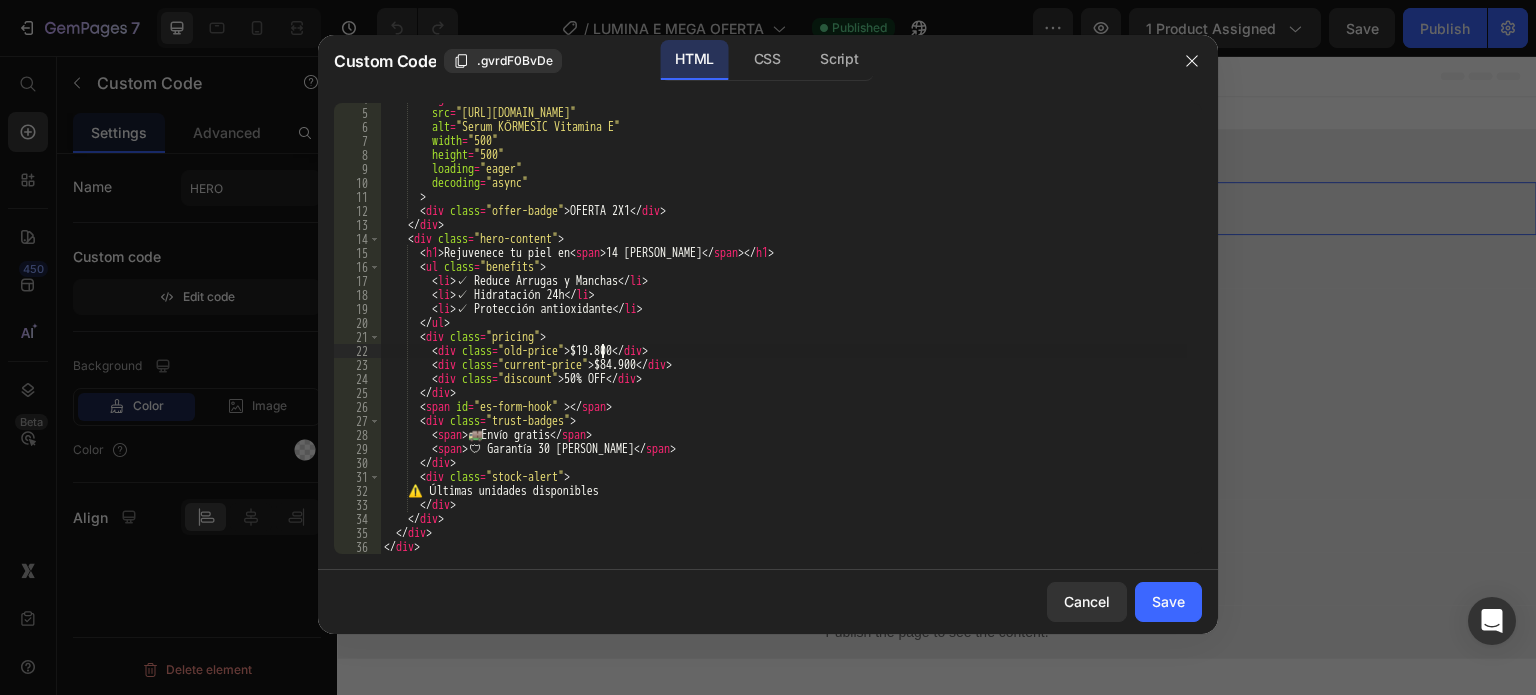 scroll, scrollTop: 0, scrollLeft: 18, axis: horizontal 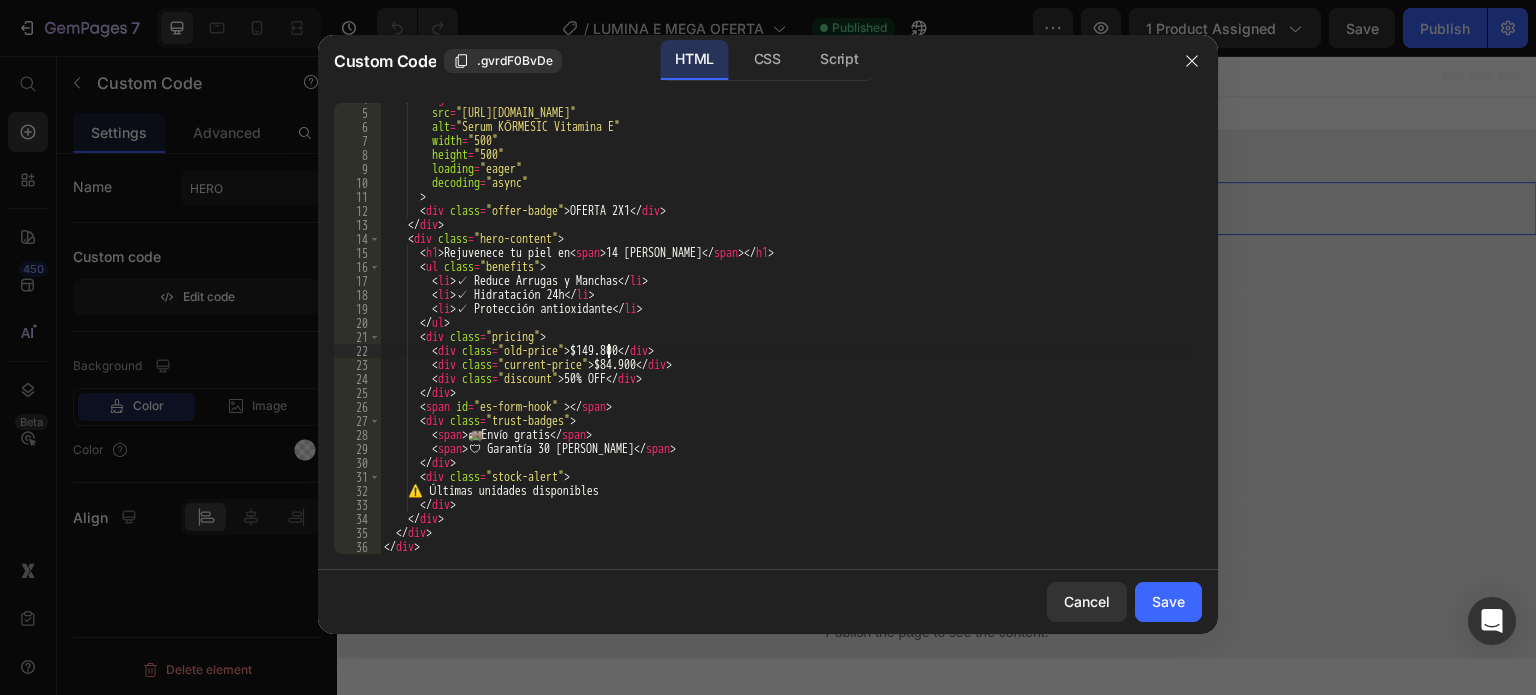 click on "< img             src = "[URL][DOMAIN_NAME]"             alt = "Serum KÖRMESIC Vitamina E"             width = "500"             height = "500"             loading = "eager"             decoding = "async"         >         < div   class = "offer-badge" > OFERTA 2X1 </ div >      </ div >      < div   class = "hero-content" >         < h1 > Rejuvenece tu piel en  < span > 14 [PERSON_NAME] </ span > </ h1 >         < ul   class = "benefits" >           < li > ✓ Reduce Arrugas y Manchas </ li >           < li > ✓ Hidratación 24h </ li >           < li > ✓ Protección antioxidante </ li >         </ ul >         < div   class = "pricing" >           < div   class = "old-price" > $149.800 </ div >           < div   class = "current-price" > $84.900 </ div >           < div   class = "discount" > 50% OFF </ div >         </ div >         < span   id = "es-form-hook"   > </ span >         < div   class = "trust-badges" >           < span > 🚚  Envío gratis </ span >           < span > </" at bounding box center [783, 331] 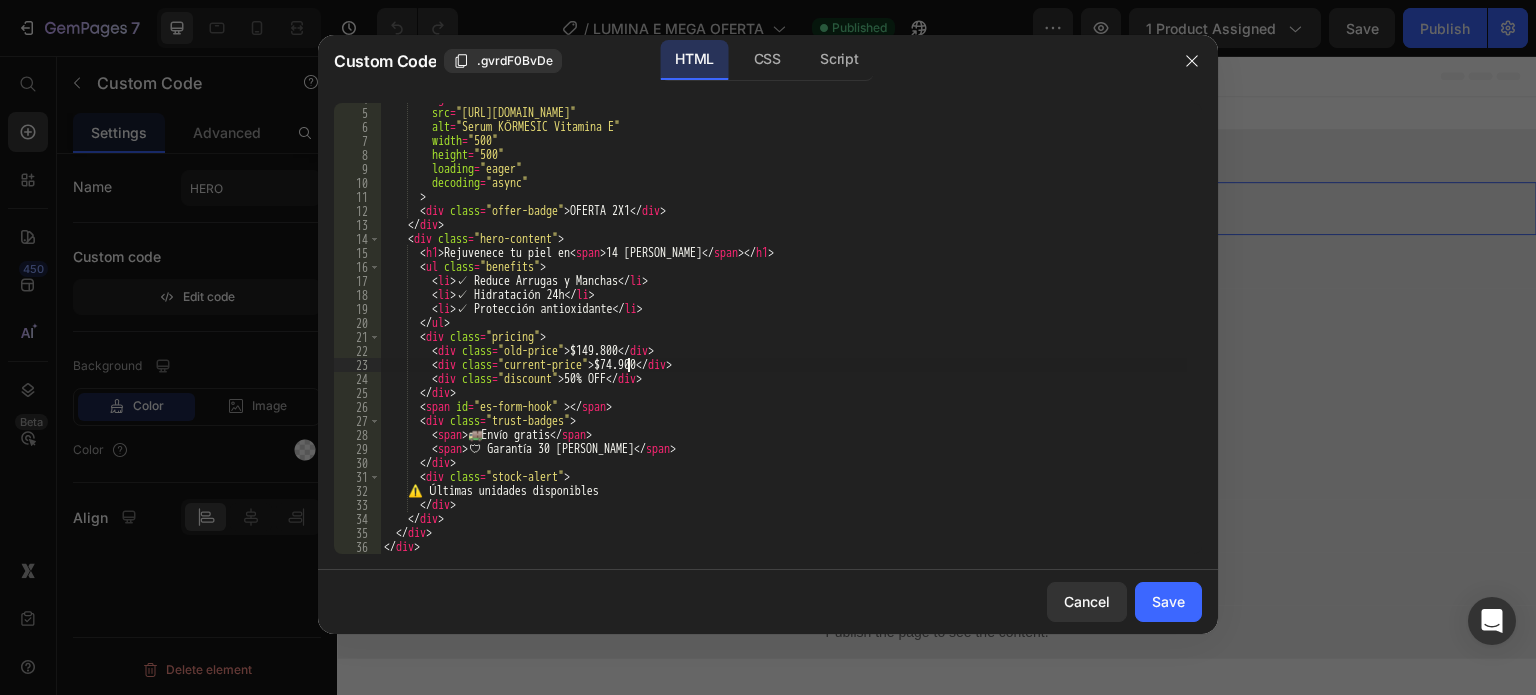 scroll, scrollTop: 0, scrollLeft: 20, axis: horizontal 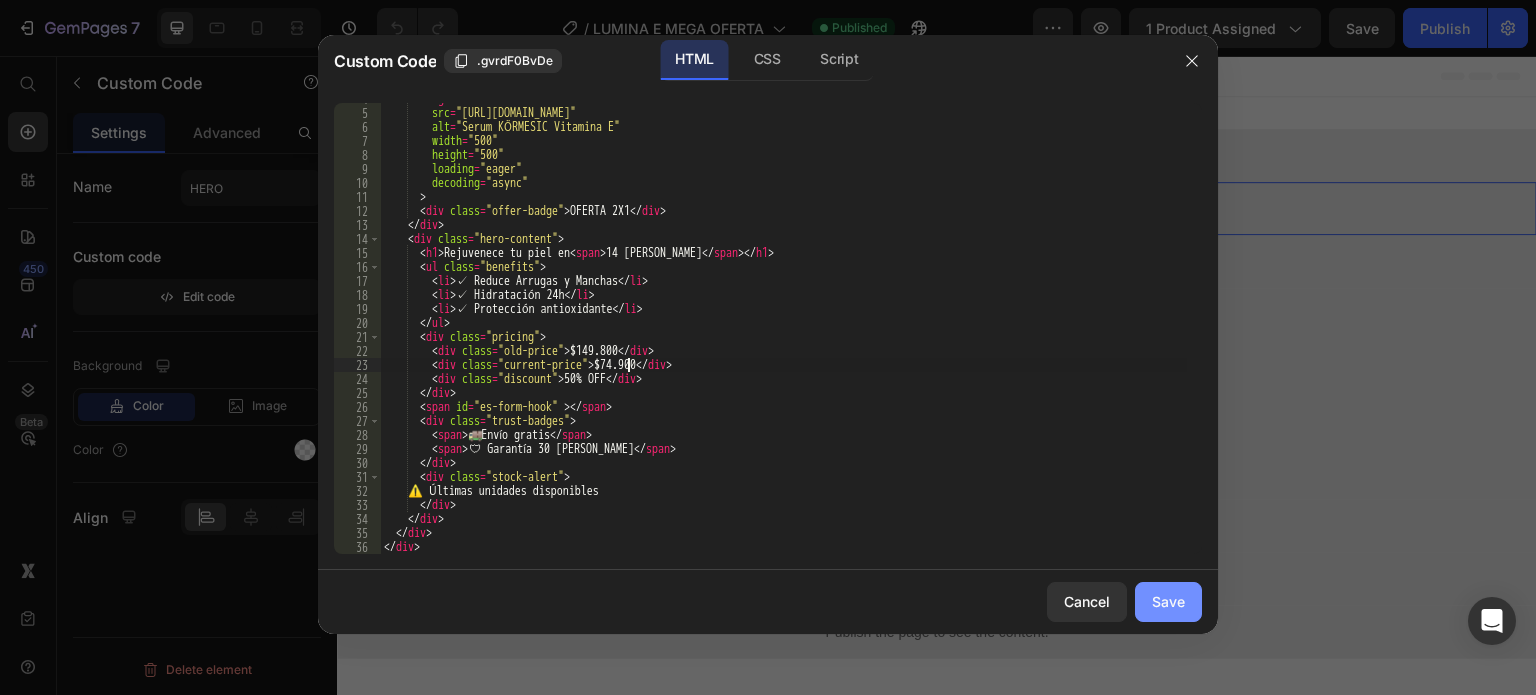 type on "<div class="current-price">$74.900</div>" 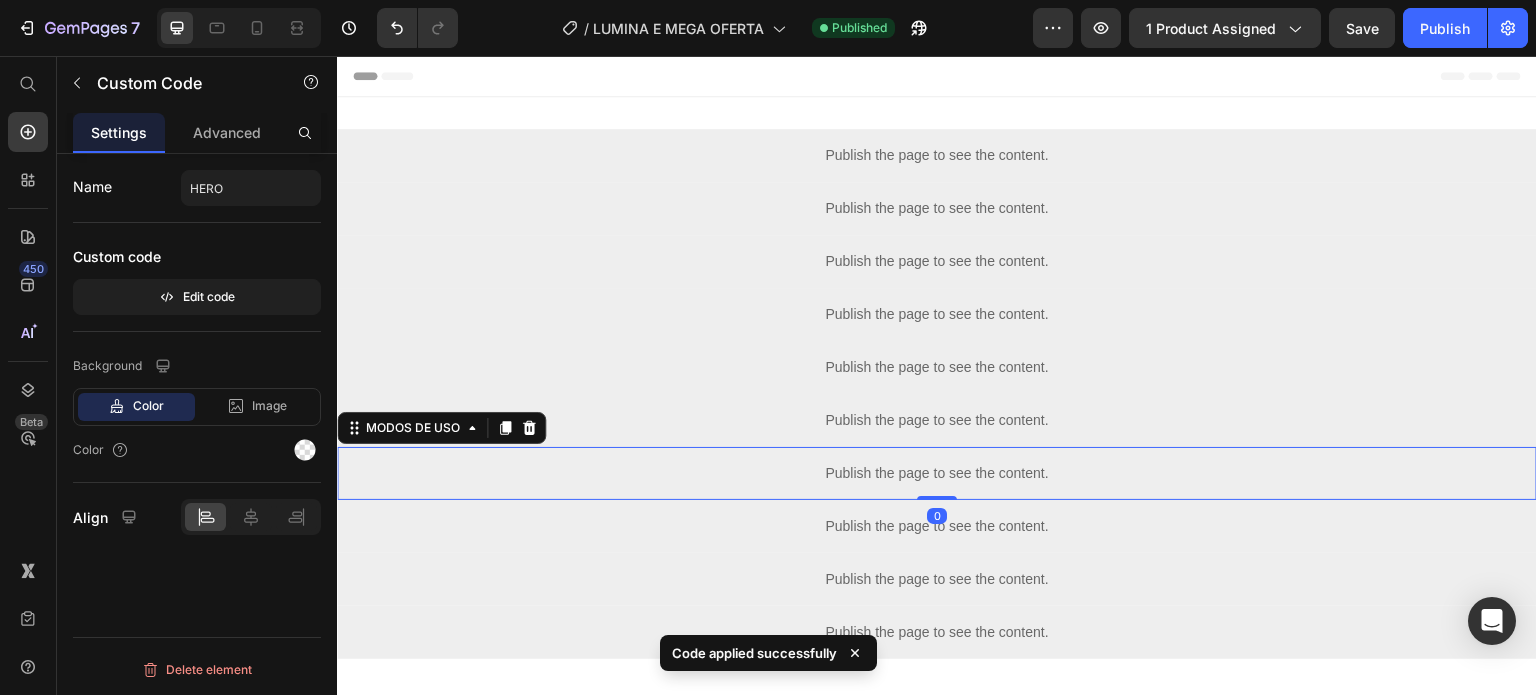 click on "Publish the page to see the content." at bounding box center (937, 473) 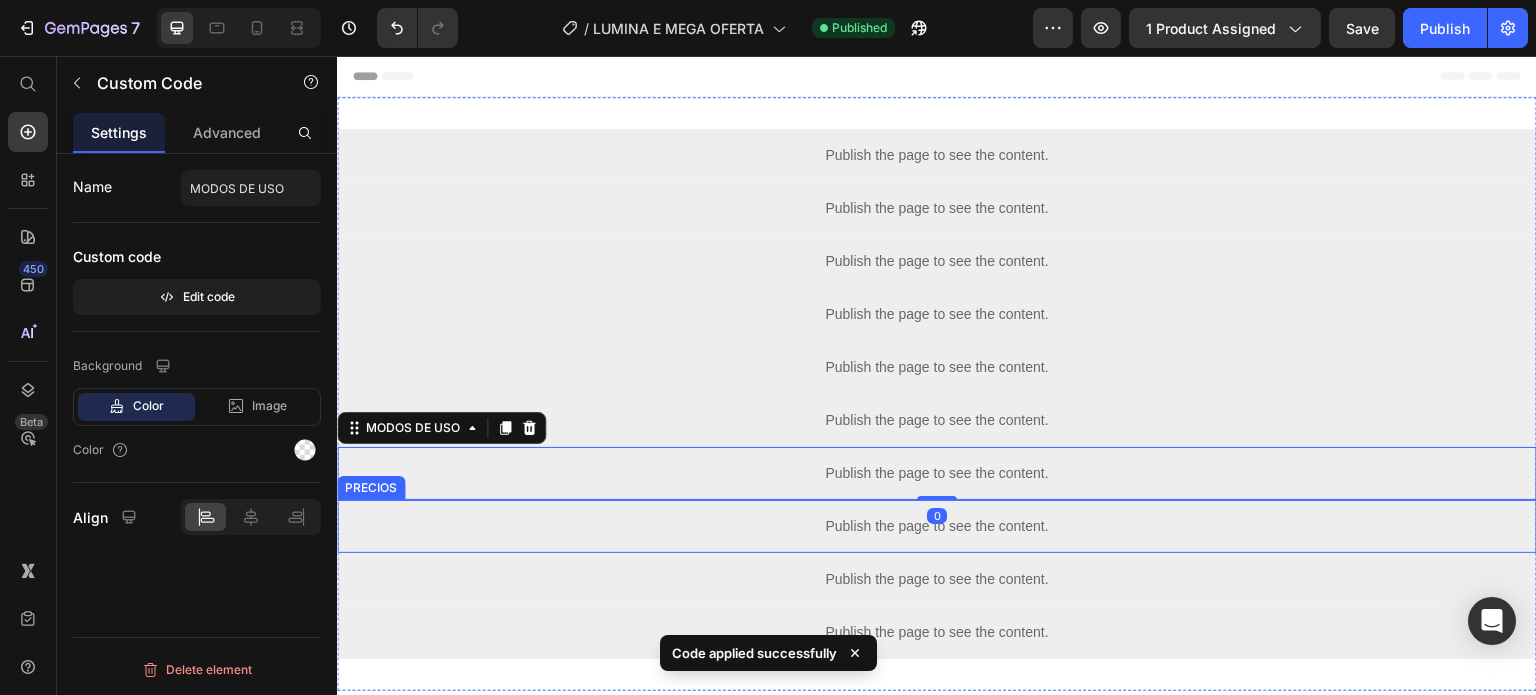 click on "Publish the page to see the content." at bounding box center (937, 526) 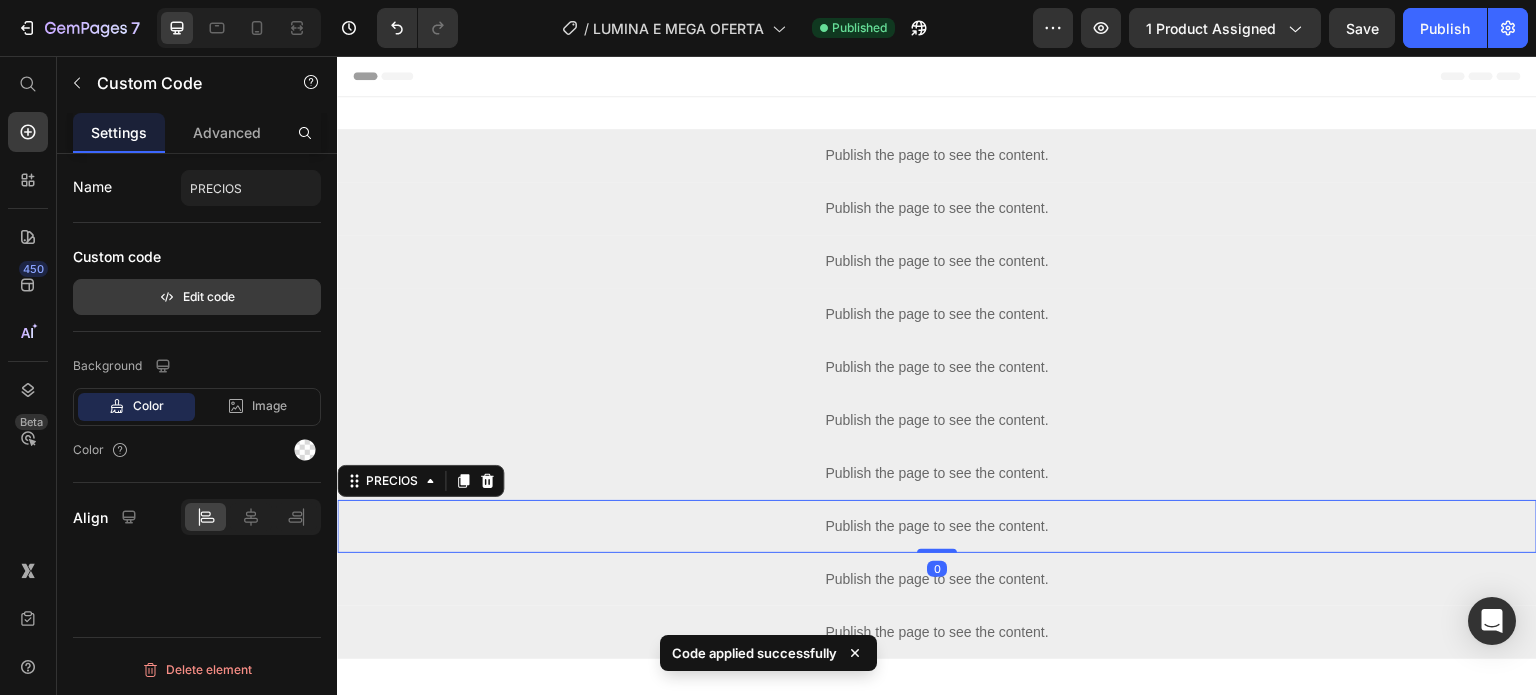click on "Edit code" at bounding box center [197, 297] 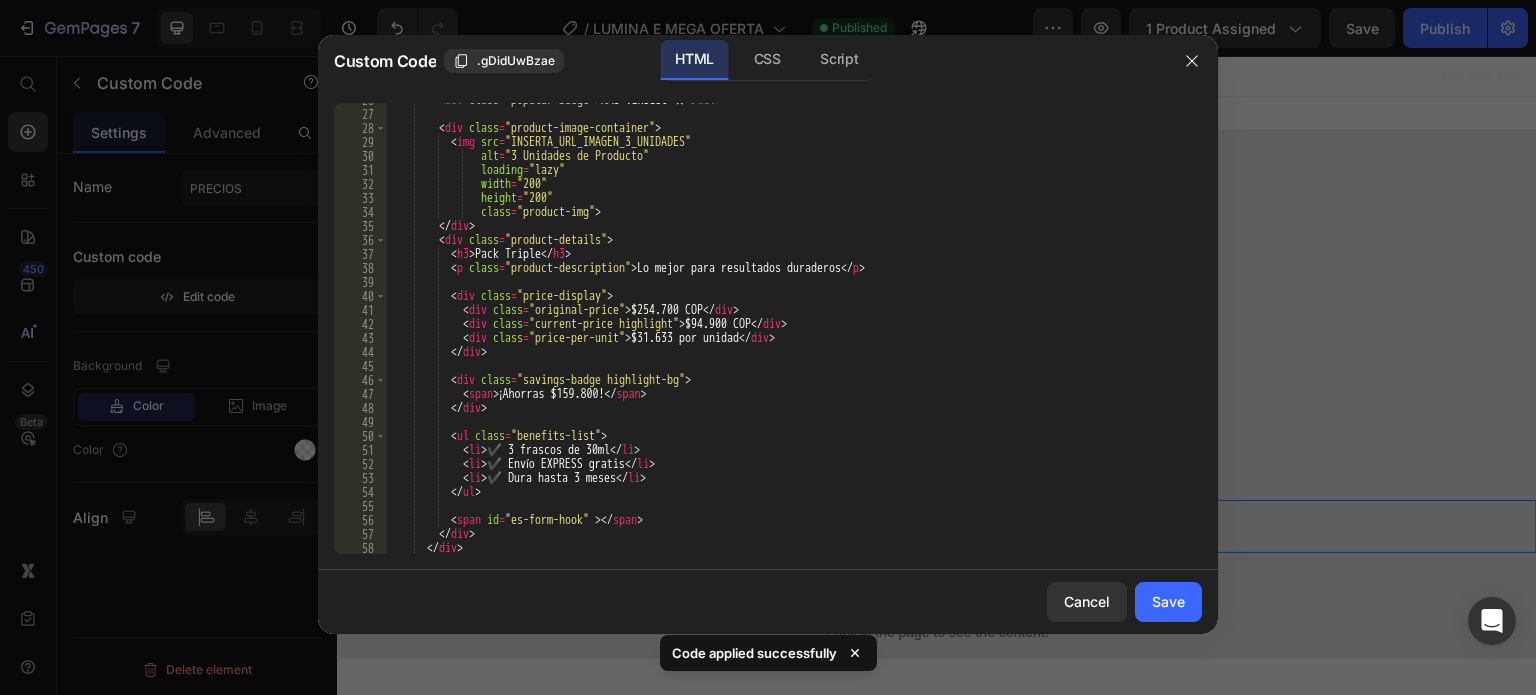 scroll, scrollTop: 360, scrollLeft: 0, axis: vertical 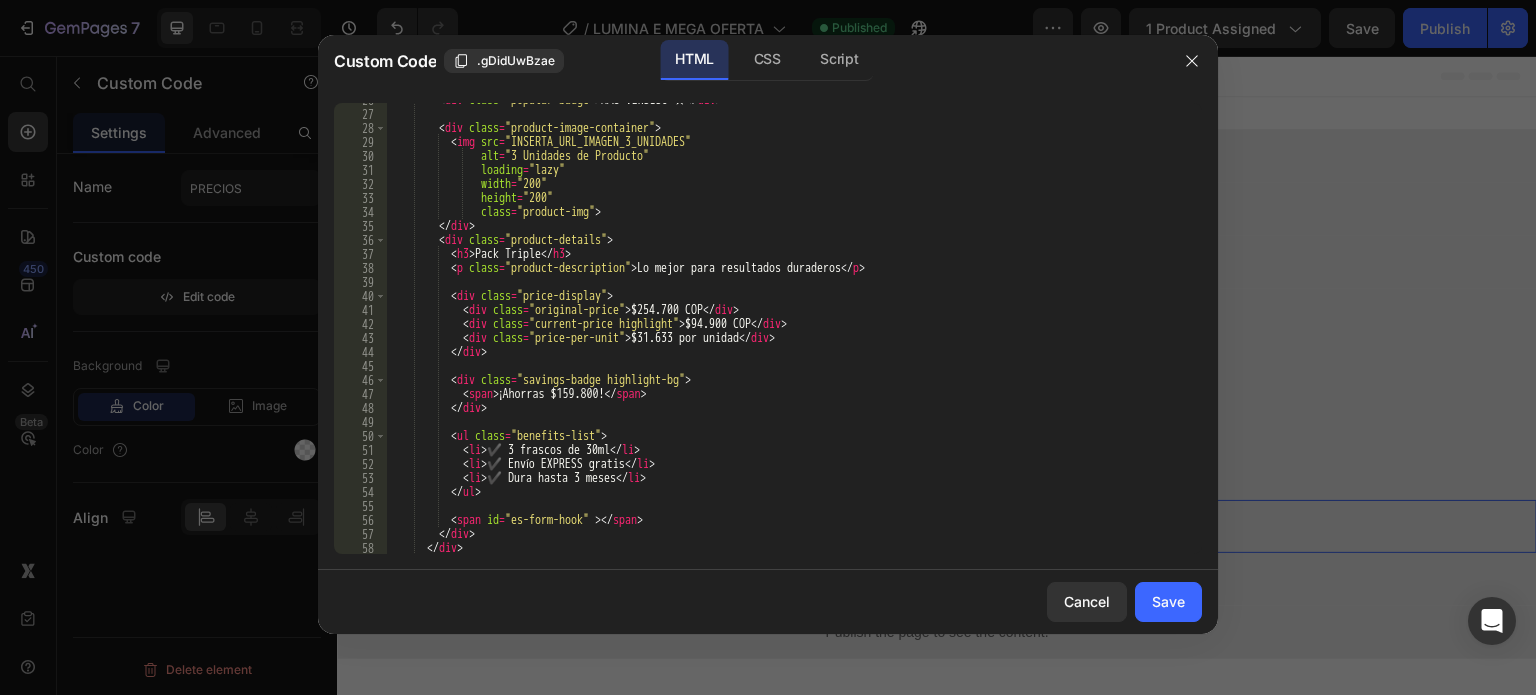 click on "< div   class = "popular-badge" > MÁS VENDIDO ★ </ div >                     < div   class = "product-image-container" >              < img   src = "INSERTA_URL_IMAGEN_3_UNIDADES"                      alt = "3 Unidades de Producto"                      loading = "lazy"                    width = "200"                    height = "200"                    class = "product-img" >           </ div >           < div   class = "product-details" >              < h3 > Pack Triple </ h3 >              < p   class = "product-description" > Lo mejor para resultados duraderos </ p >                           < div   class = "price-display" >                < div   class = "original-price" > $254.700 COP </ div >                < div   class = "current-price highlight" > $94.900 COP </ div >                < div   class = "price-per-unit" > $31.633 por unidad </ div >              </ div >                           < div   class = "savings-badge highlight-bg" >                < span > ¡Ahorras $159.800! </ >" at bounding box center [787, 332] 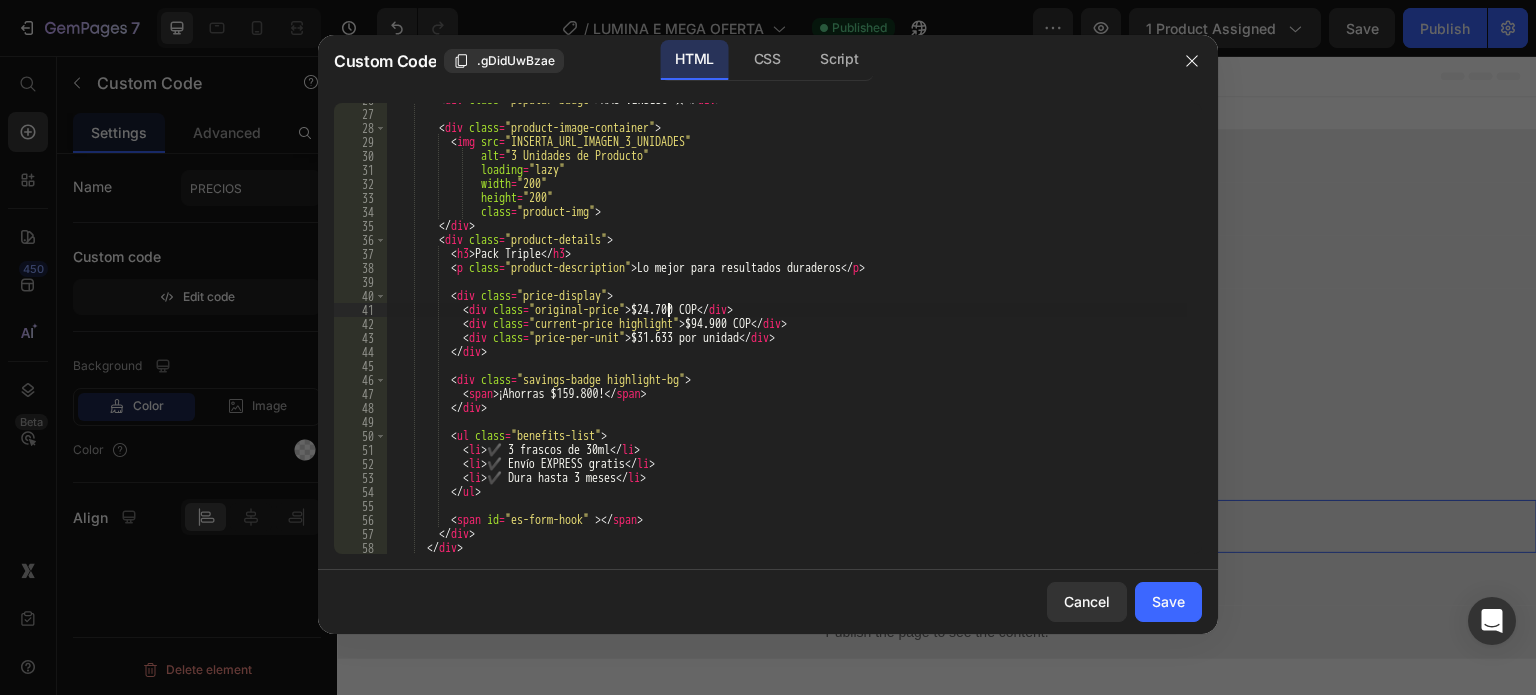 scroll, scrollTop: 0, scrollLeft: 24, axis: horizontal 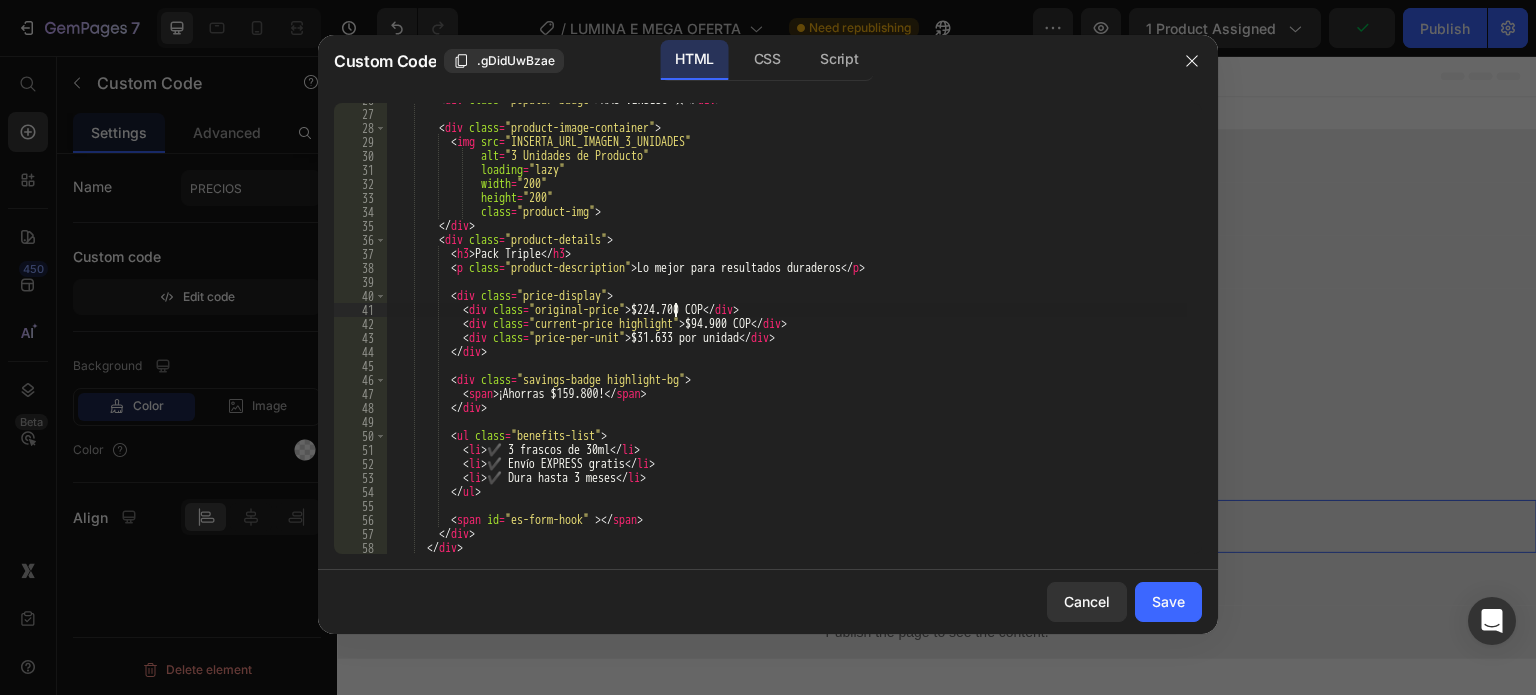 click on "< div   class = "popular-badge" > MÁS VENDIDO ★ </ div >                     < div   class = "product-image-container" >              < img   src = "INSERTA_URL_IMAGEN_3_UNIDADES"                      alt = "3 Unidades de Producto"                      loading = "lazy"                    width = "200"                    height = "200"                    class = "product-img" >           </ div >           < div   class = "product-details" >              < h3 > Pack Triple </ h3 >              < p   class = "product-description" > Lo mejor para resultados duraderos </ p >                           < div   class = "price-display" >                < div   class = "original-price" > $224.700 COP </ div >                < div   class = "current-price highlight" > $94.900 COP </ div >                < div   class = "price-per-unit" > $31.633 por unidad </ div >              </ div >                           < div   class = "savings-badge highlight-bg" >                < span > ¡Ahorras $159.800! </ >" at bounding box center (787, 332) 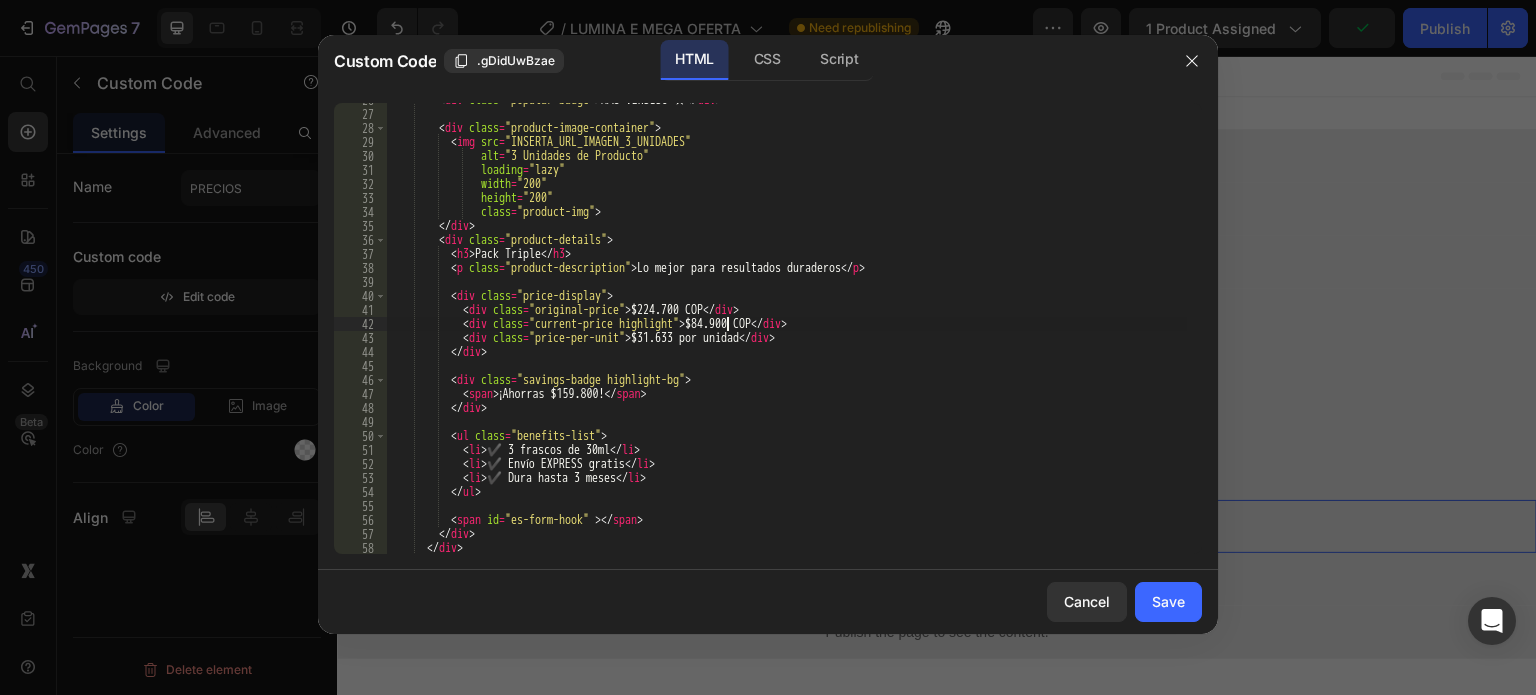 scroll, scrollTop: 0, scrollLeft: 28, axis: horizontal 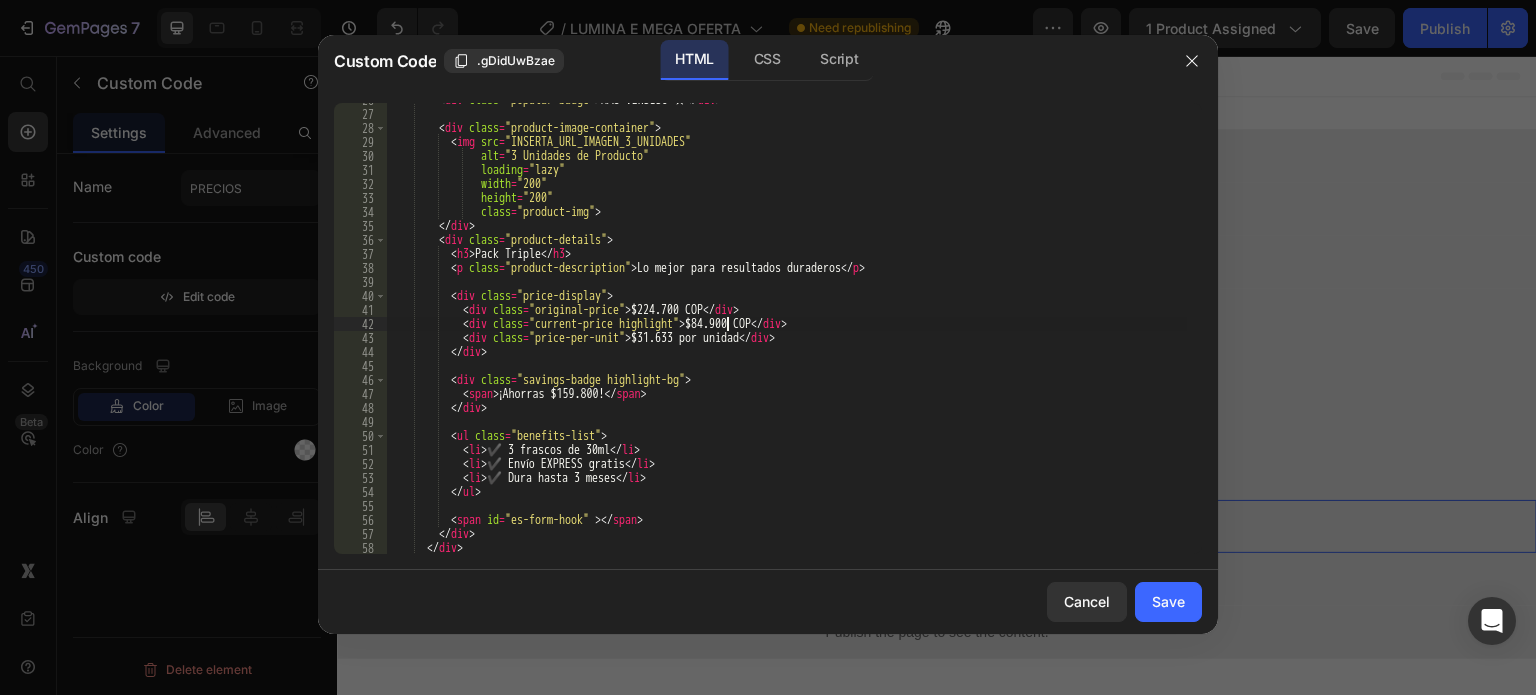 click on "< div   class = "popular-badge" > MÁS VENDIDO ★ </ div >                     < div   class = "product-image-container" >              < img   src = "INSERTA_URL_IMAGEN_3_UNIDADES"                      alt = "3 Unidades de Producto"                      loading = "lazy"                    width = "200"                    height = "200"                    class = "product-img" >           </ div >           < div   class = "product-details" >              < h3 > Pack Triple </ h3 >              < p   class = "product-description" > Lo mejor para resultados duraderos </ p >                           < div   class = "price-display" >                < div   class = "original-price" > $224.700 COP </ div >                < div   class = "current-price highlight" > $84.900 COP </ div >                < div   class = "price-per-unit" > $31.633 por unidad </ div >              </ div >                           < div   class = "savings-badge highlight-bg" >                < span > ¡Ahorras $159.800! </ >" at bounding box center (787, 332) 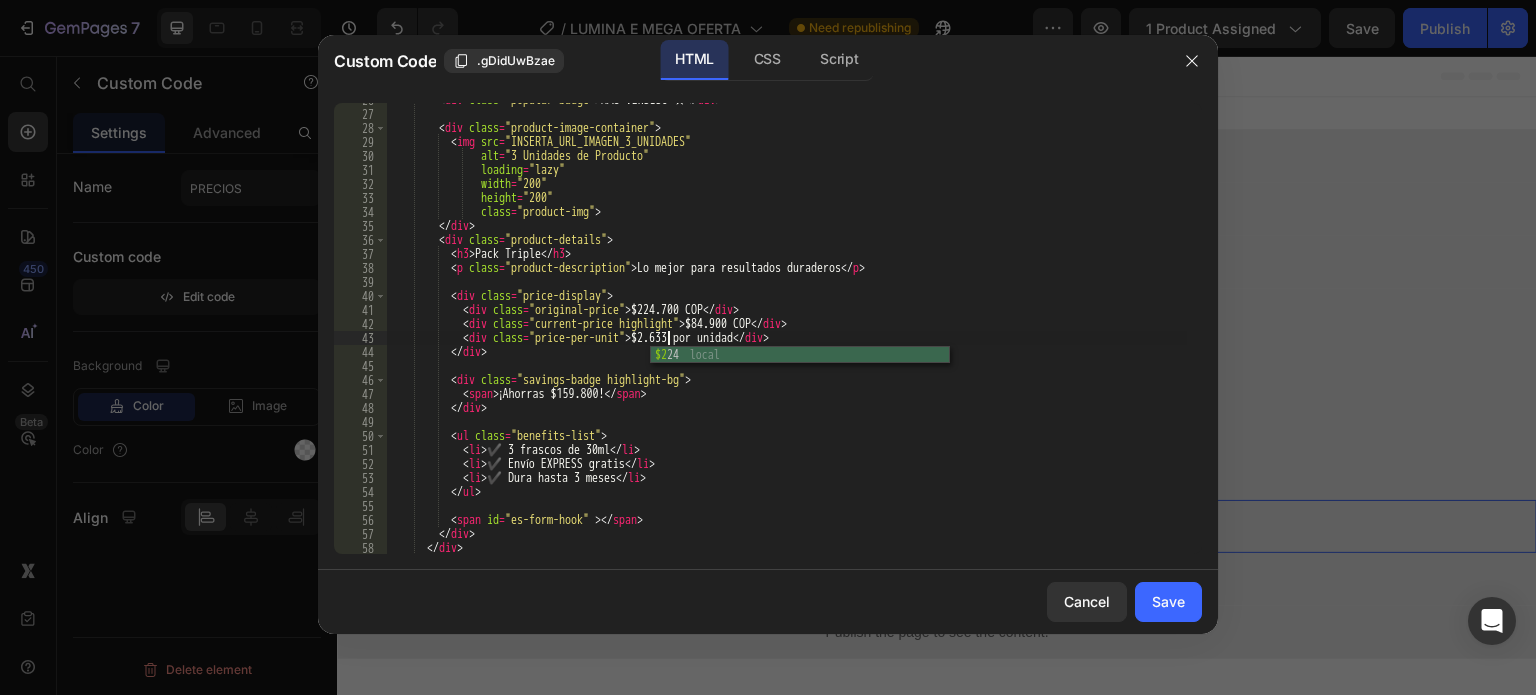 scroll, scrollTop: 0, scrollLeft: 24, axis: horizontal 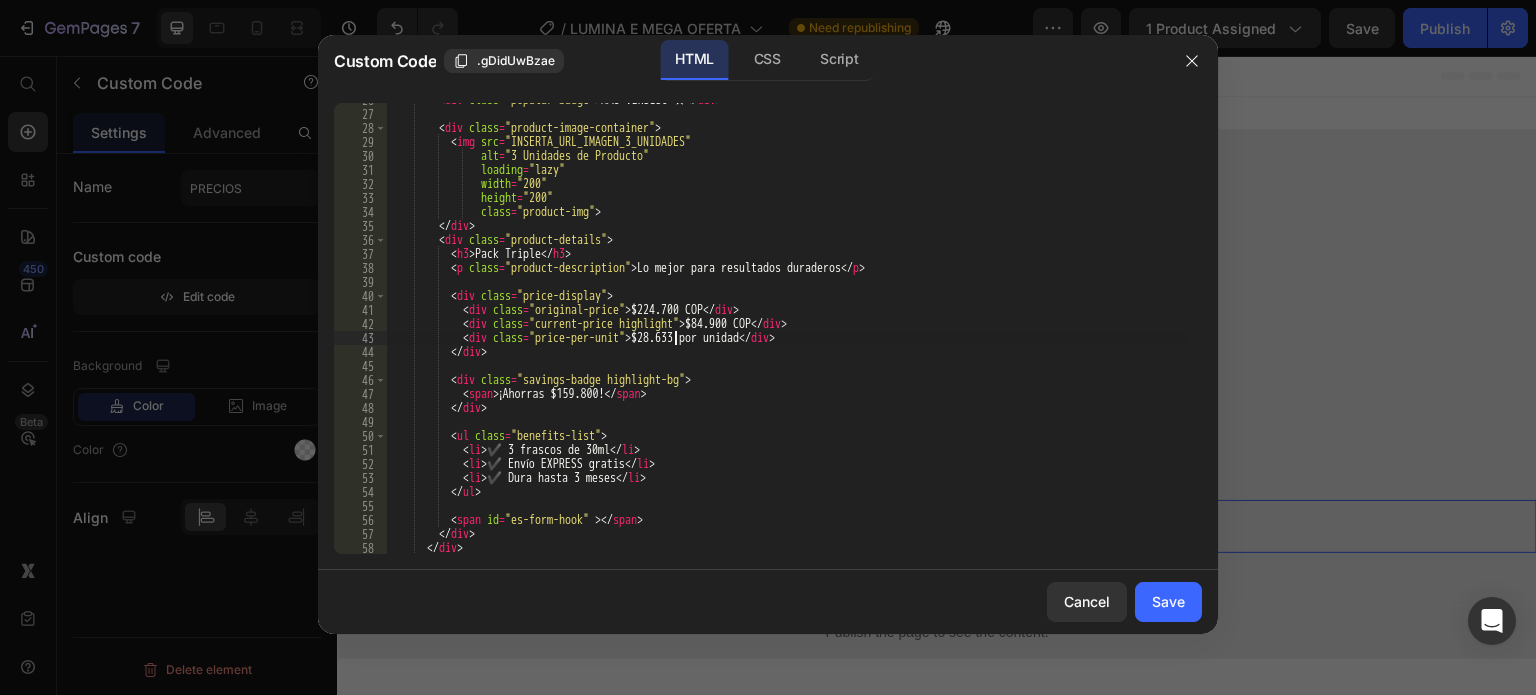 click on "< div   class = "popular-badge" > MÁS VENDIDO ★ </ div >                     < div   class = "product-image-container" >              < img   src = "INSERTA_URL_IMAGEN_3_UNIDADES"                      alt = "3 Unidades de Producto"                      loading = "lazy"                    width = "200"                    height = "200"                    class = "product-img" >           </ div >           < div   class = "product-details" >              < h3 > Pack Triple </ h3 >              < p   class = "product-description" > Lo mejor para resultados duraderos </ p >                           < div   class = "price-display" >                < div   class = "original-price" > $224.700 COP </ div >                < div   class = "current-price highlight" > $84.900 COP </ div >                < div   class = "price-per-unit" > $28.633 por unidad </ div >              </ div >                           < div   class = "savings-badge highlight-bg" >                < span > ¡Ahorras $159.800! </ >" at bounding box center (787, 332) 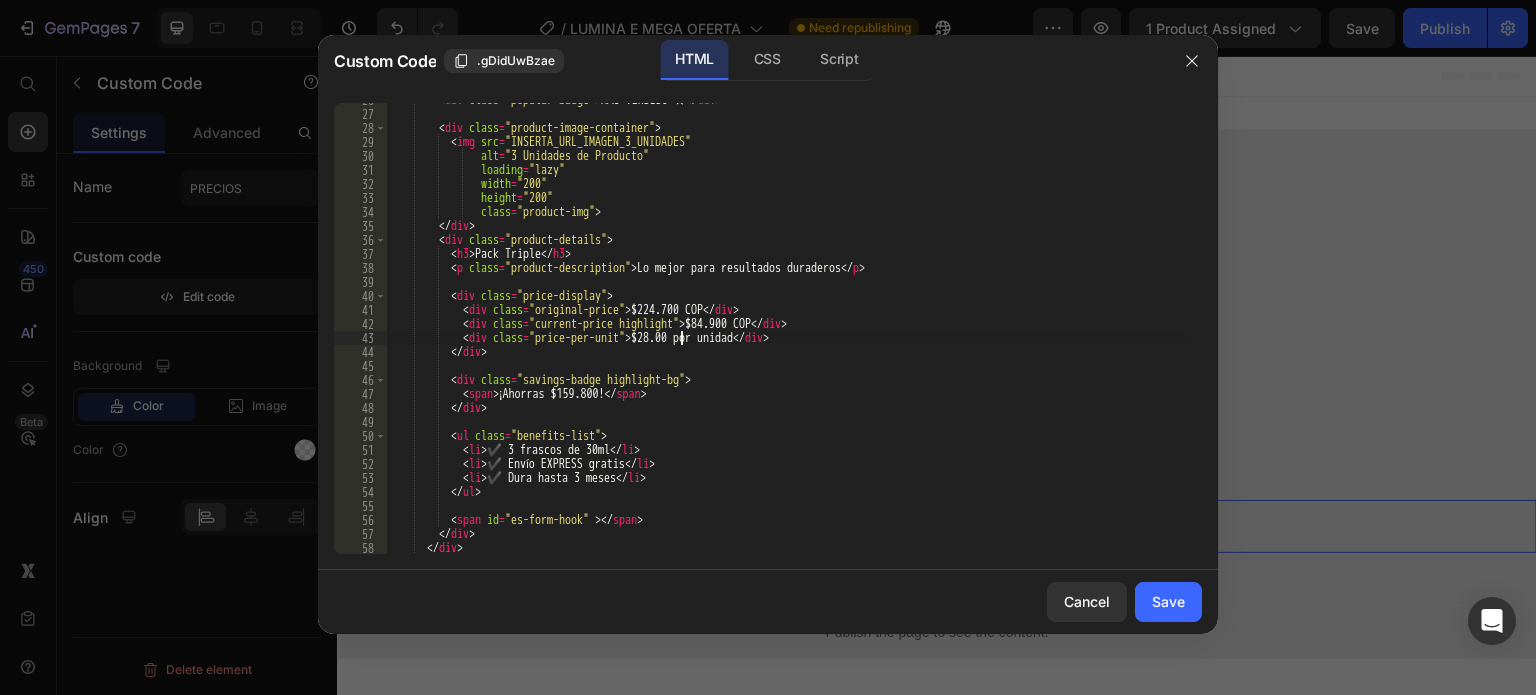 scroll, scrollTop: 0, scrollLeft: 24, axis: horizontal 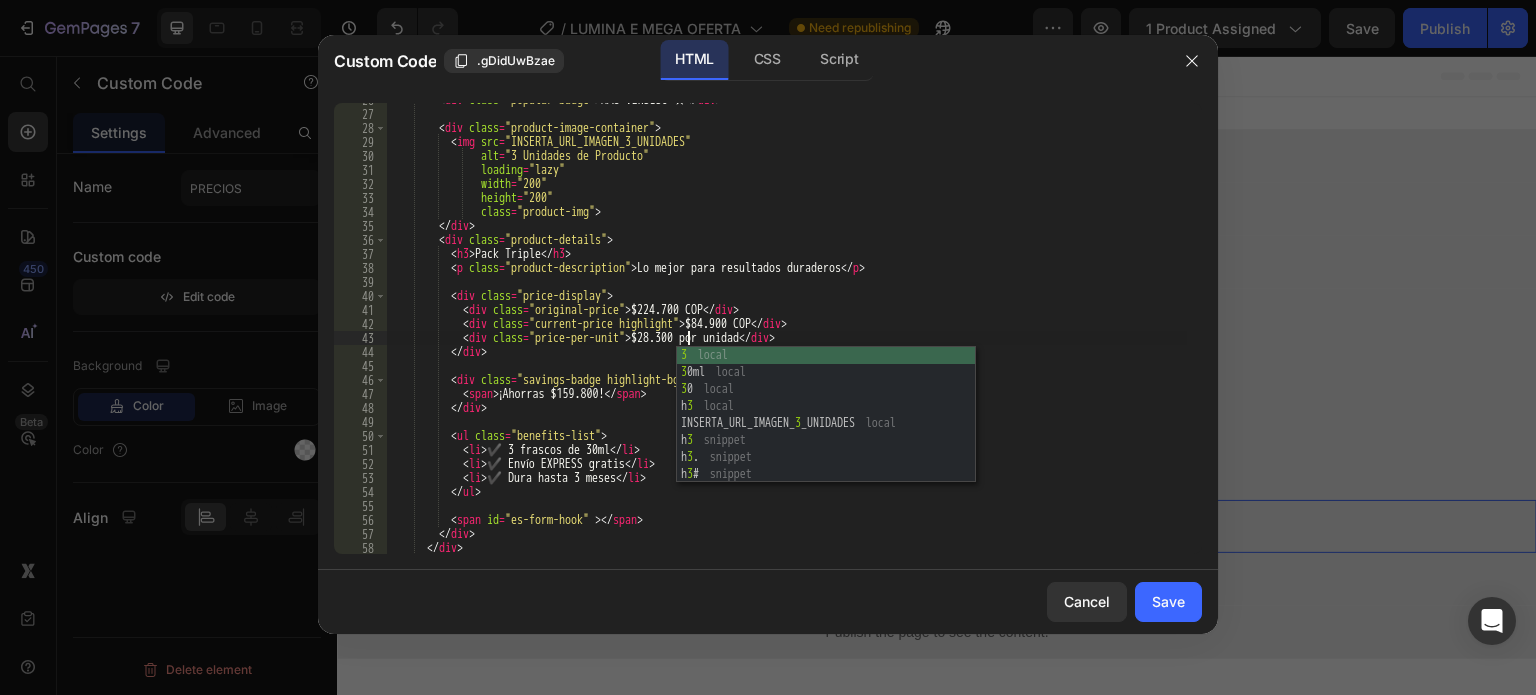 click on "< div   class = "popular-badge" > MÁS VENDIDO ★ </ div >                     < div   class = "product-image-container" >              < img   src = "INSERTA_URL_IMAGEN_3_UNIDADES"                      alt = "3 Unidades de Producto"                      loading = "lazy"                    width = "200"                    height = "200"                    class = "product-img" >           </ div >           < div   class = "product-details" >              < h3 > Pack Triple </ h3 >              < p   class = "product-description" > Lo mejor para resultados duraderos </ p >                           < div   class = "price-display" >                < div   class = "original-price" > $224.700 COP </ div >                < div   class = "current-price highlight" > $84.900 COP </ div >                < div   class = "price-per-unit" > $28.300 por unidad </ div >              </ div >                           < div   class = "savings-badge highlight-bg" >                < span > ¡Ahorras $159.800! </ >" at bounding box center (787, 332) 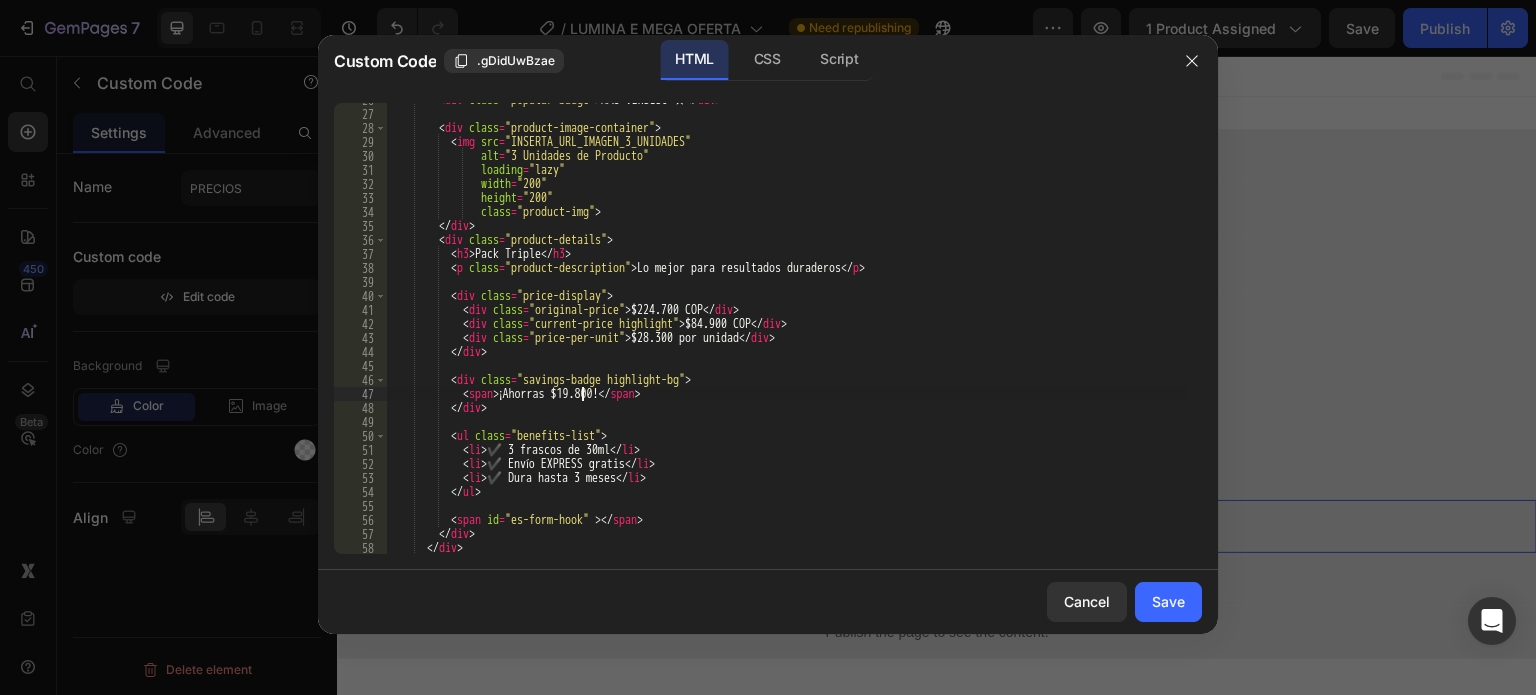 scroll, scrollTop: 0, scrollLeft: 16, axis: horizontal 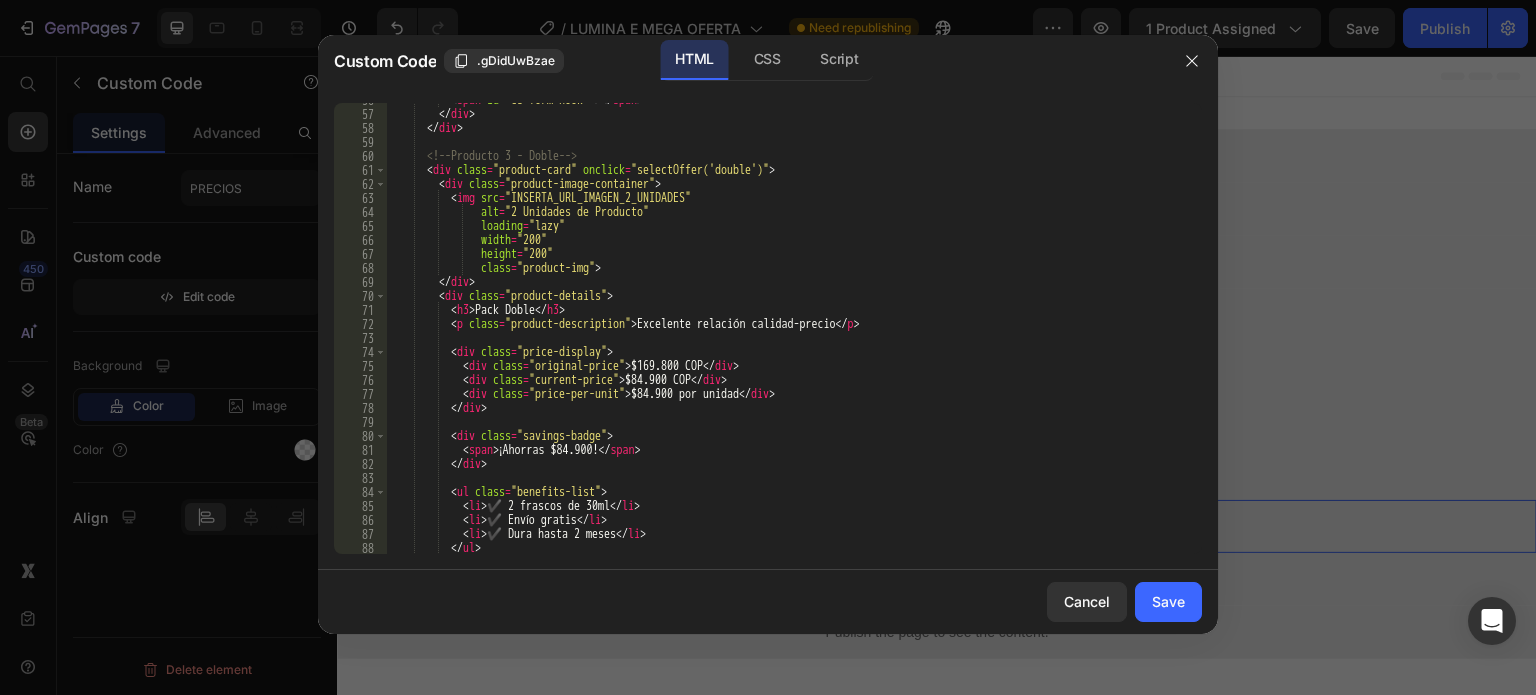 click on "< span   id = "es-form-hook"   > </ span >           </ div >         </ div >                 <!--  Producto 3 - Doble  -->         < div   class = "product-card"   onclick = "selectOffer('double')" >           < div   class = "product-image-container" >              < img   src = "INSERTA_URL_IMAGEN_2_UNIDADES"                      alt = "2 Unidades de Producto"                      loading = "lazy"                    width = "200"                    height = "200"                    class = "product-img" >           </ div >           < div   class = "product-details" >              < h3 > Pack Doble </ h3 >              < p   class = "product-description" > Excelente relación calidad-precio </ p >                           < div   class = "price-display" >                < div   class = "original-price" > $169.800 COP </ div >                < div   class = "current-price" > $84.900 COP </ div >                < div   class = "price-per-unit" > $84.900 por unidad </ div >              </ div" at bounding box center [787, 332] 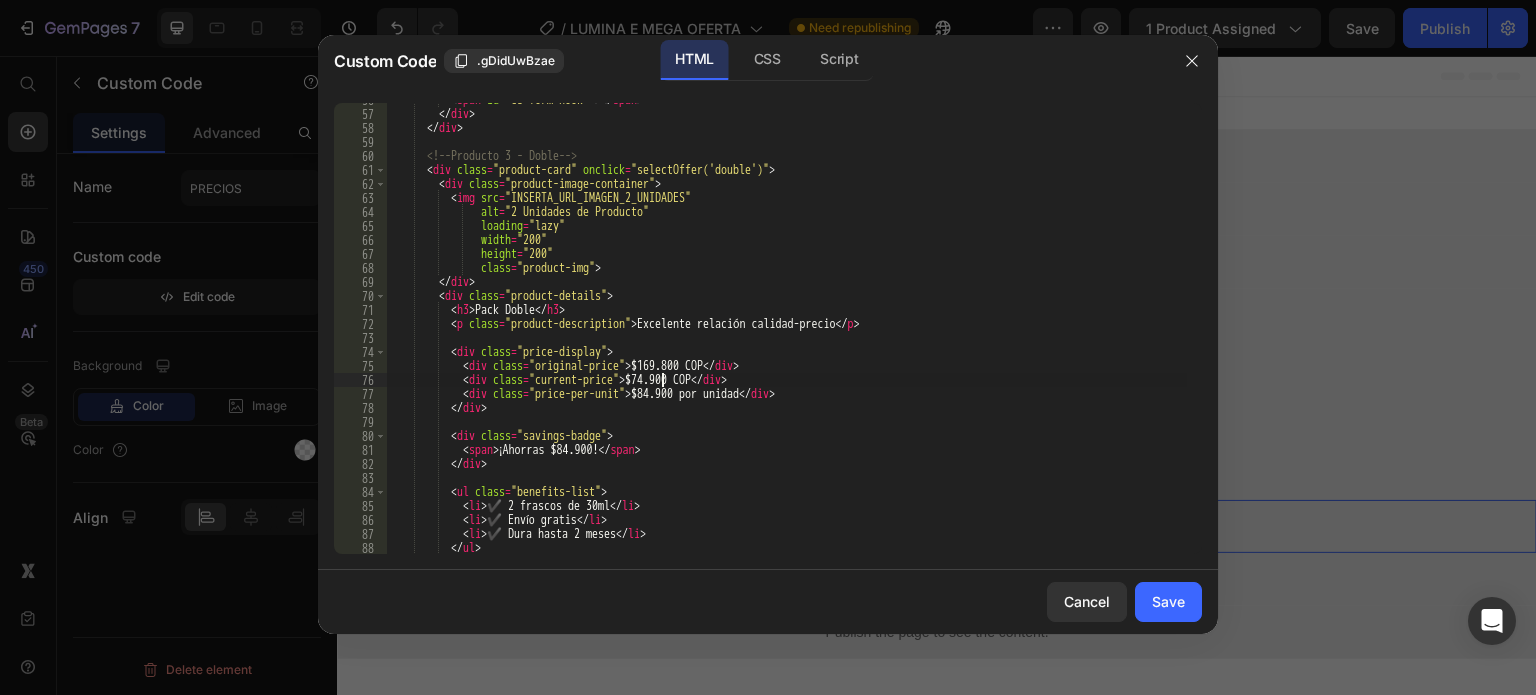 scroll, scrollTop: 0, scrollLeft: 22, axis: horizontal 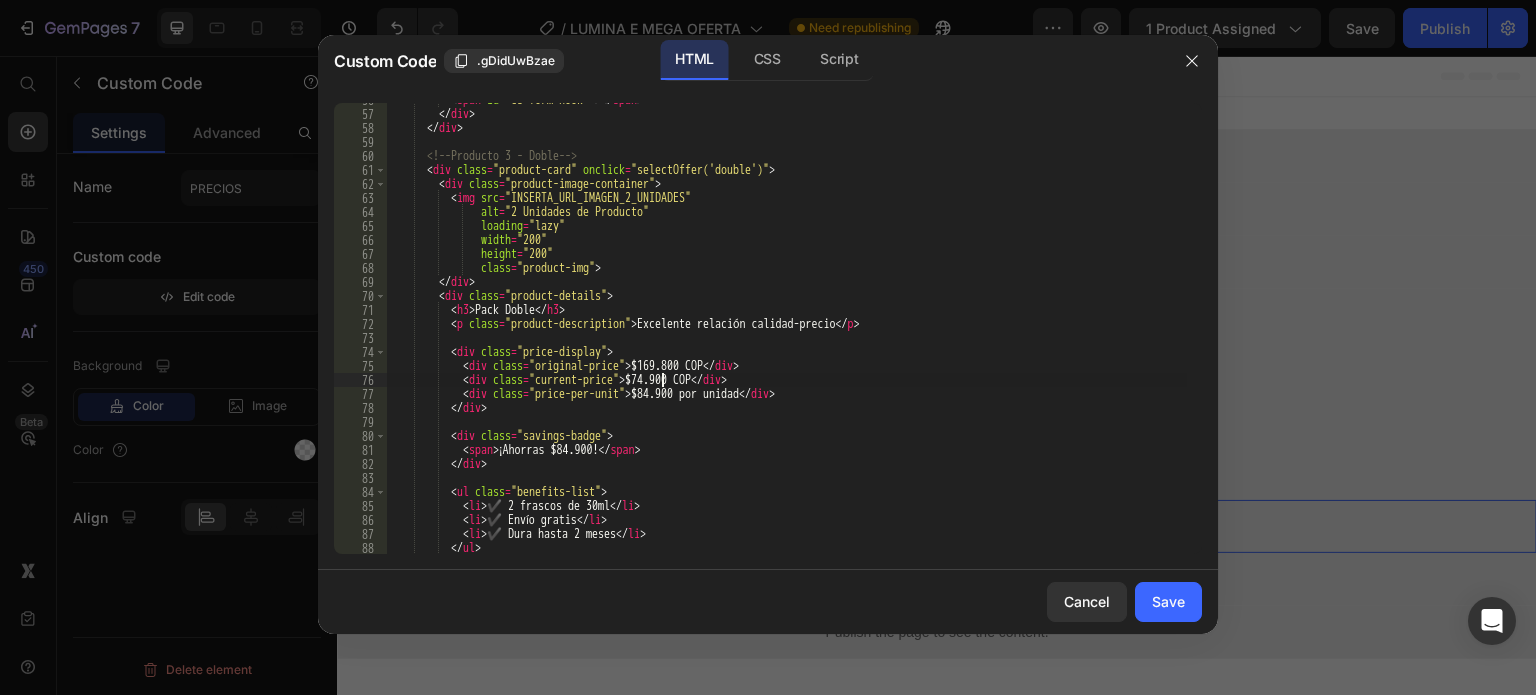 click on "< span   id = "es-form-hook"   > </ span >           </ div >         </ div >                 <!--  Producto 3 - Doble  -->         < div   class = "product-card"   onclick = "selectOffer('double')" >           < div   class = "product-image-container" >              < img   src = "INSERTA_URL_IMAGEN_2_UNIDADES"                      alt = "2 Unidades de Producto"                      loading = "lazy"                    width = "200"                    height = "200"                    class = "product-img" >           </ div >           < div   class = "product-details" >              < h3 > Pack Doble </ h3 >              < p   class = "product-description" > Excelente relación calidad-precio </ p >                           < div   class = "price-display" >                < div   class = "original-price" > $169.800 COP </ div >                < div   class = "current-price" > $74.900 COP </ div >                < div   class = "price-per-unit" > $84.900 por unidad </ div >              </ div" at bounding box center (787, 332) 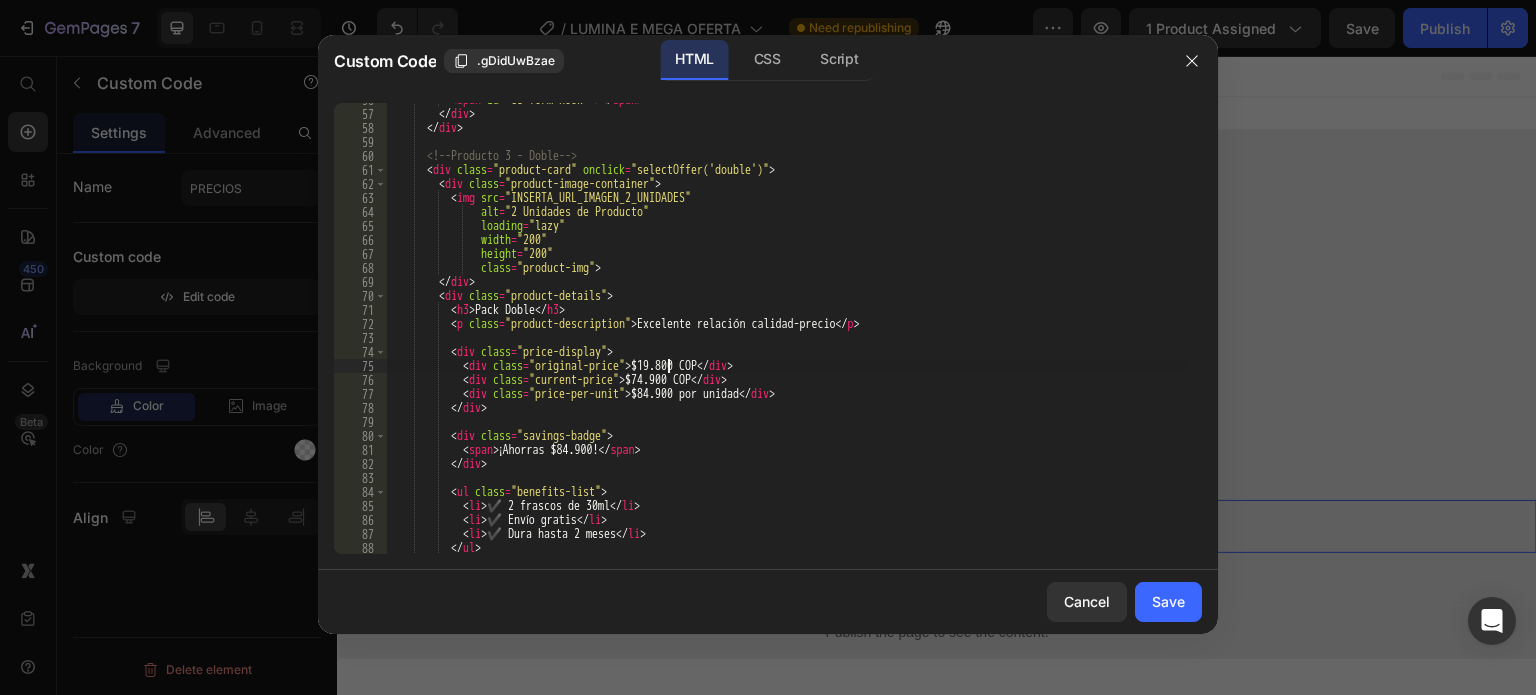 scroll, scrollTop: 0, scrollLeft: 24, axis: horizontal 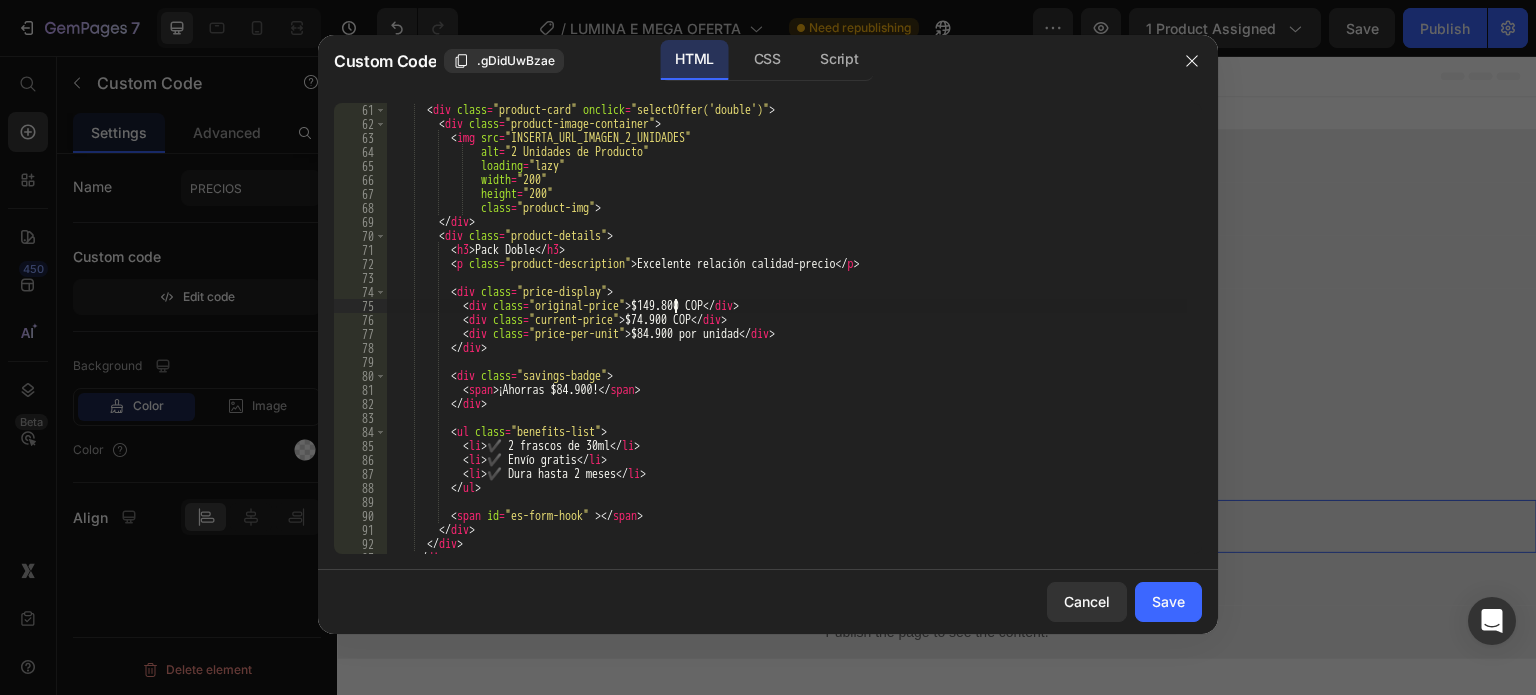 click on "< div   class = "product-card"   onclick = "selectOffer('double')" >           < div   class = "product-image-container" >              < img   src = "INSERTA_URL_IMAGEN_2_UNIDADES"                      alt = "2 Unidades de Producto"                      loading = "lazy"                    width = "200"                    height = "200"                    class = "product-img" >           </ div >           < div   class = "product-details" >              < h3 > Pack Doble </ h3 >              < p   class = "product-description" > Excelente relación calidad-precio </ p >                           < div   class = "price-display" >                < div   class = "original-price" > $149.800 COP </ div >                < div   class = "current-price" > $74.900 COP </ div >                < div   class = "price-per-unit" > $84.900 por unidad </ div >              </ div >                           < div   class = "savings-badge" >                < span > ¡Ahorras $84.900! </ span >              </ div >" at bounding box center (787, 342) 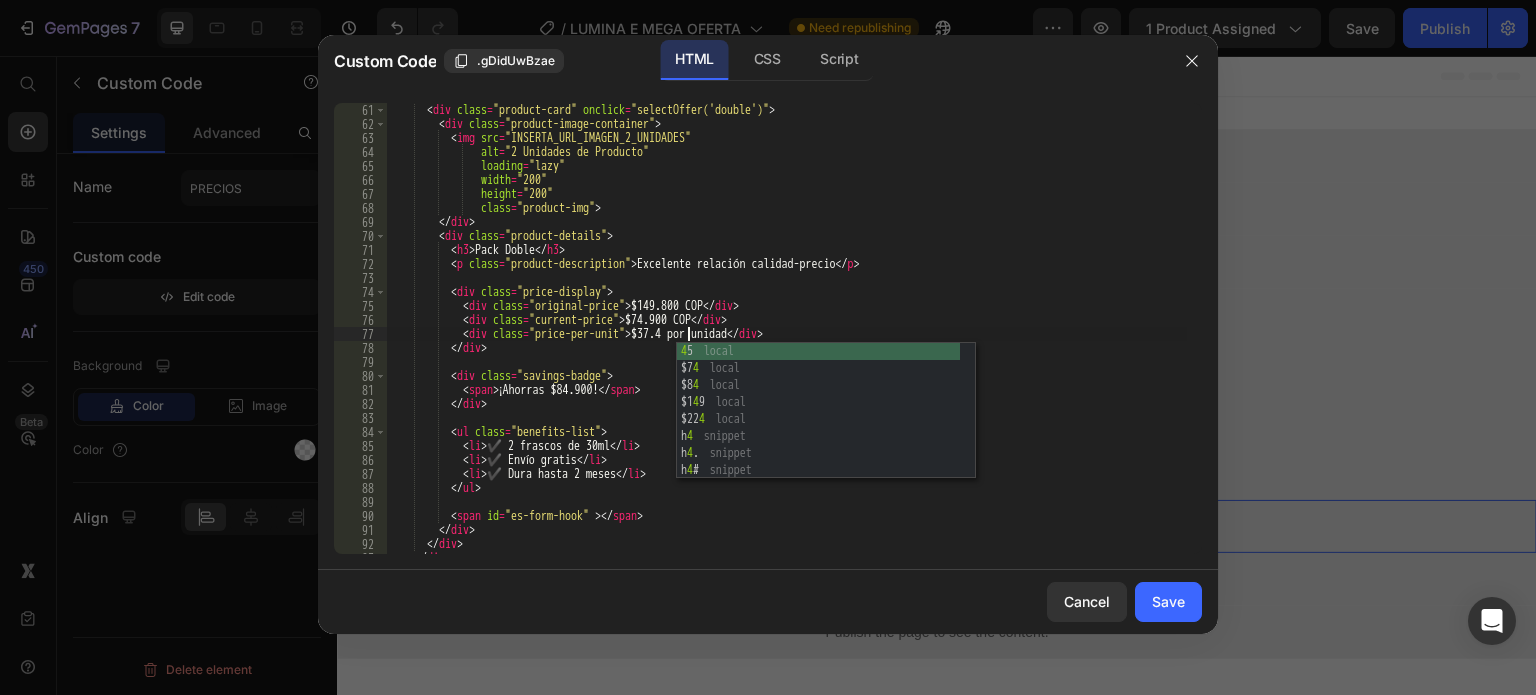 scroll, scrollTop: 0, scrollLeft: 25, axis: horizontal 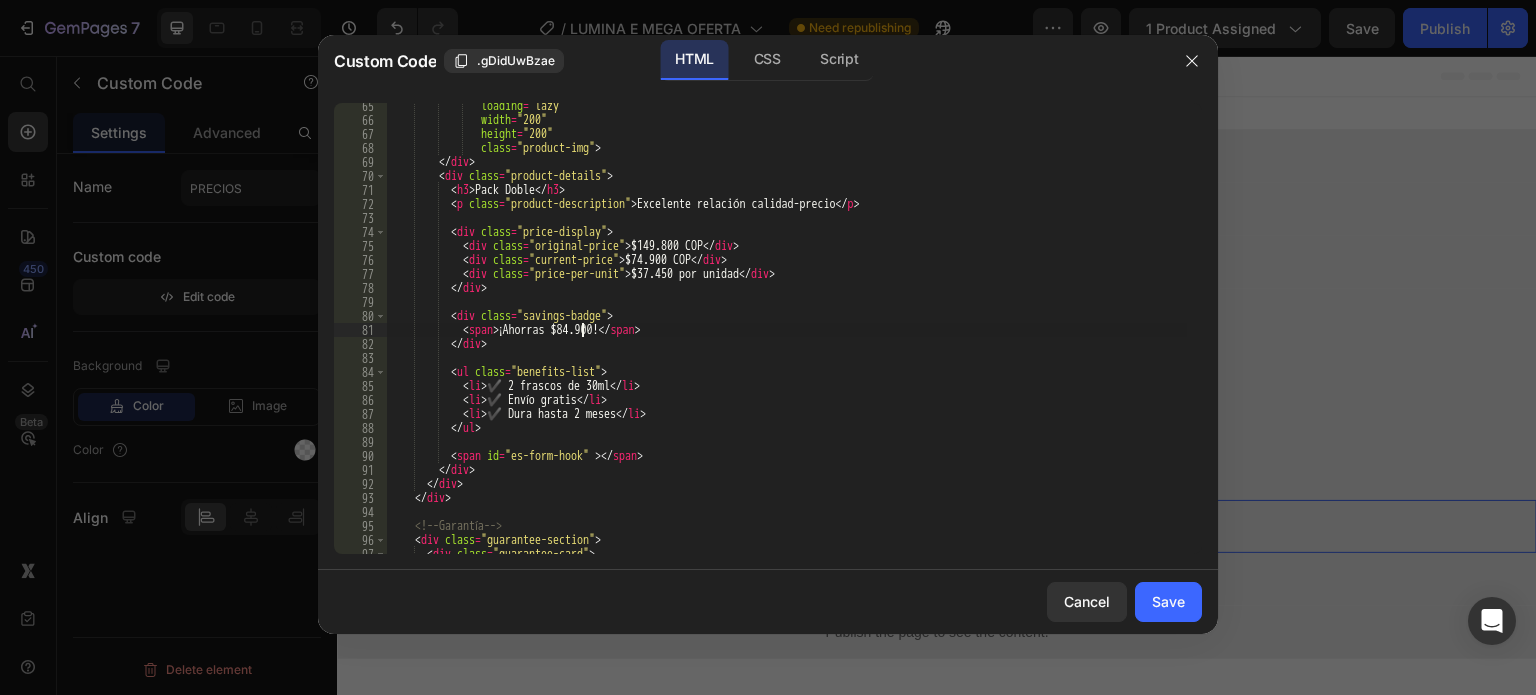 click on "loading = "lazy"                    width = "200"                    height = "200"                    class = "product-img" >           </ div >           < div   class = "product-details" >              < h3 > Pack Doble </ h3 >              < p   class = "product-description" > Excelente relación calidad-precio </ p >                           < div   class = "price-display" >                < div   class = "original-price" > $149.800 COP </ div >                < div   class = "current-price" > $74.900 COP </ div >                < div   class = "price-per-unit" > $37.450 por unidad </ div >              </ div >                           < div   class = "savings-badge" >                < span > ¡Ahorras $84.900! </ span >              </ div >                           < ul   class = "benefits-list" >                < li > ✔️ 2 frascos de 30ml </ li >                < li > ✔️ Envío gratis </ li >                < li > ✔️ Dura hasta 2 meses </ li >              </ ul >" at bounding box center [787, 338] 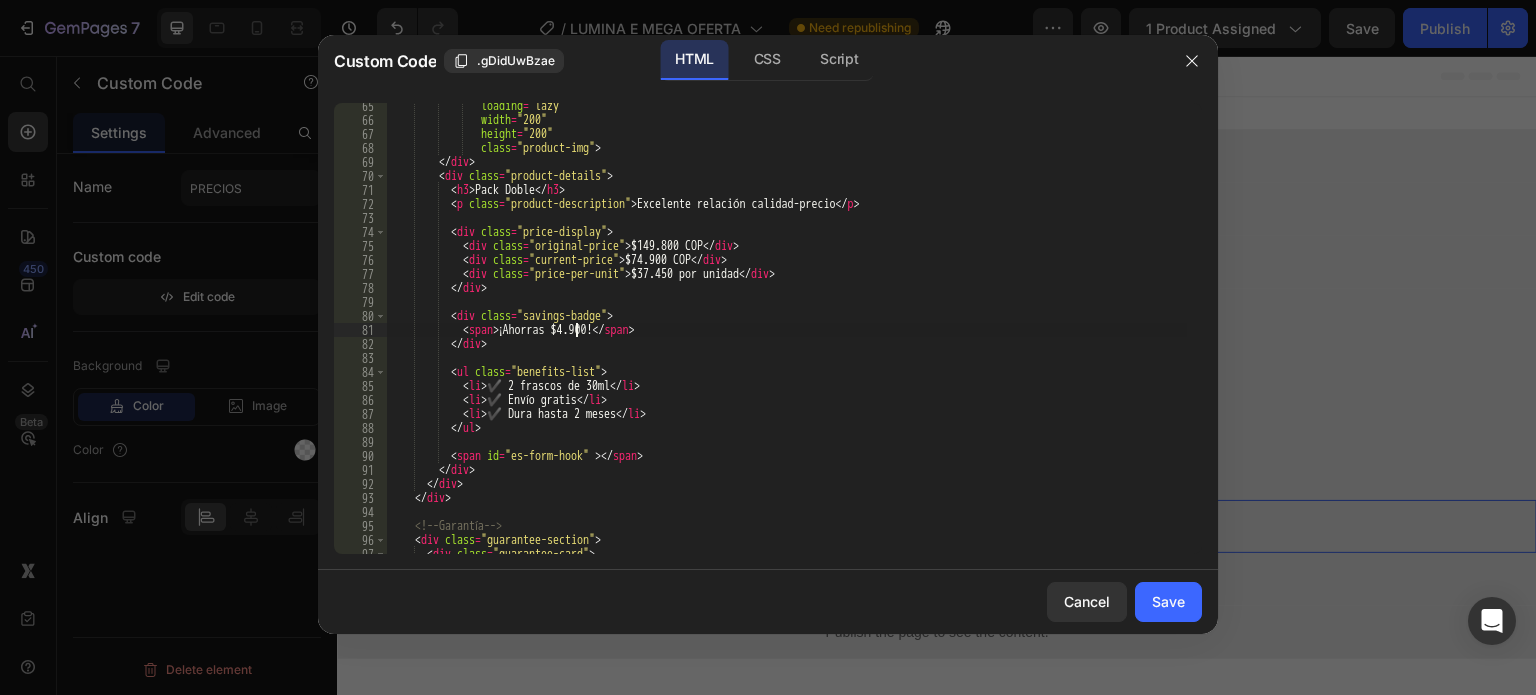 scroll, scrollTop: 0, scrollLeft: 16, axis: horizontal 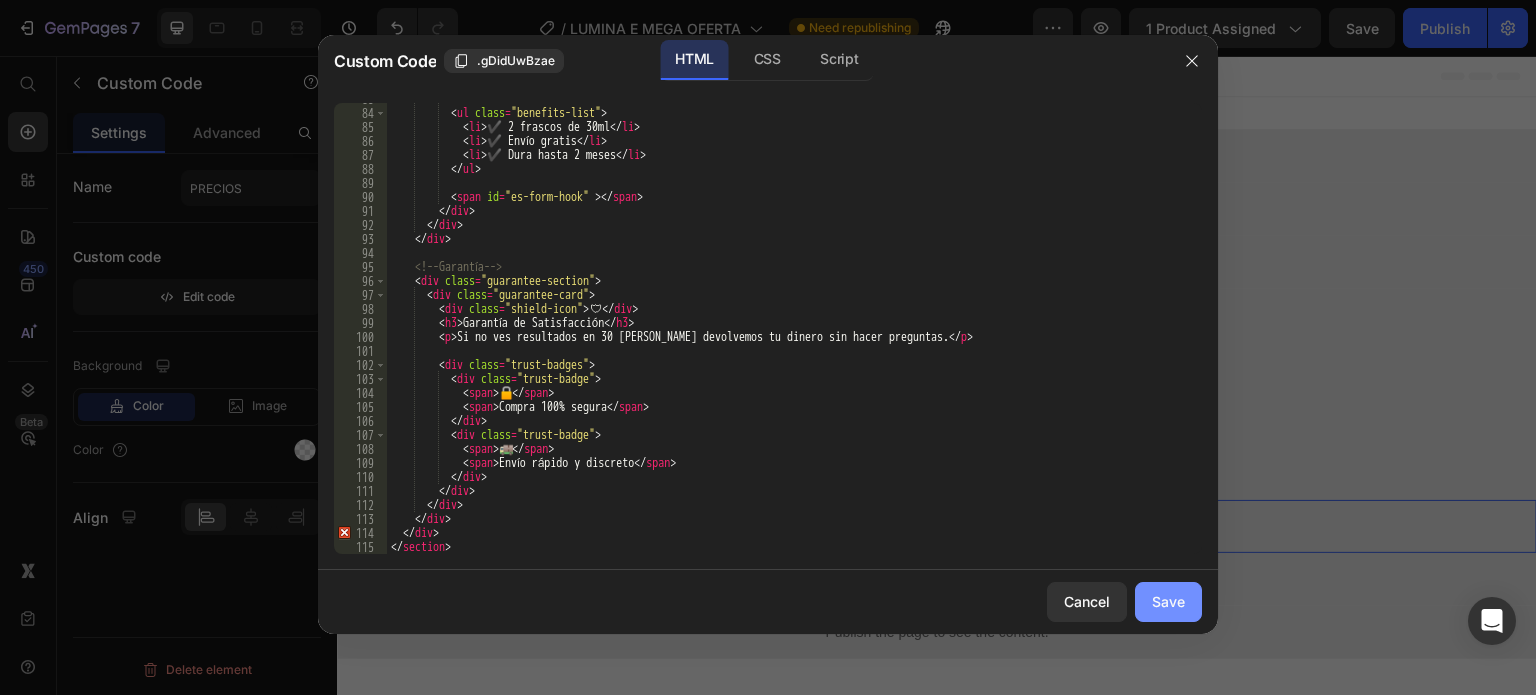 type on "<span>¡Ahorras $74.900!</span>" 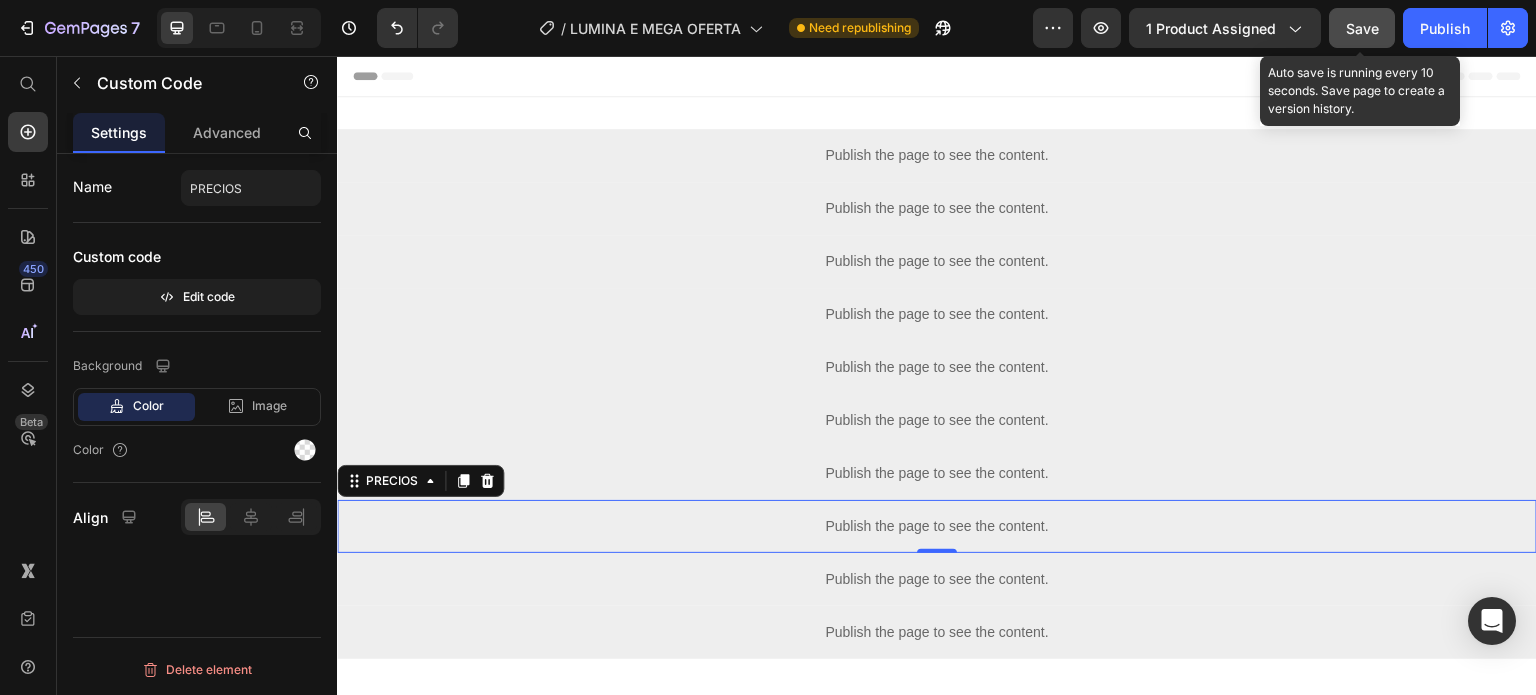 click on "Save" 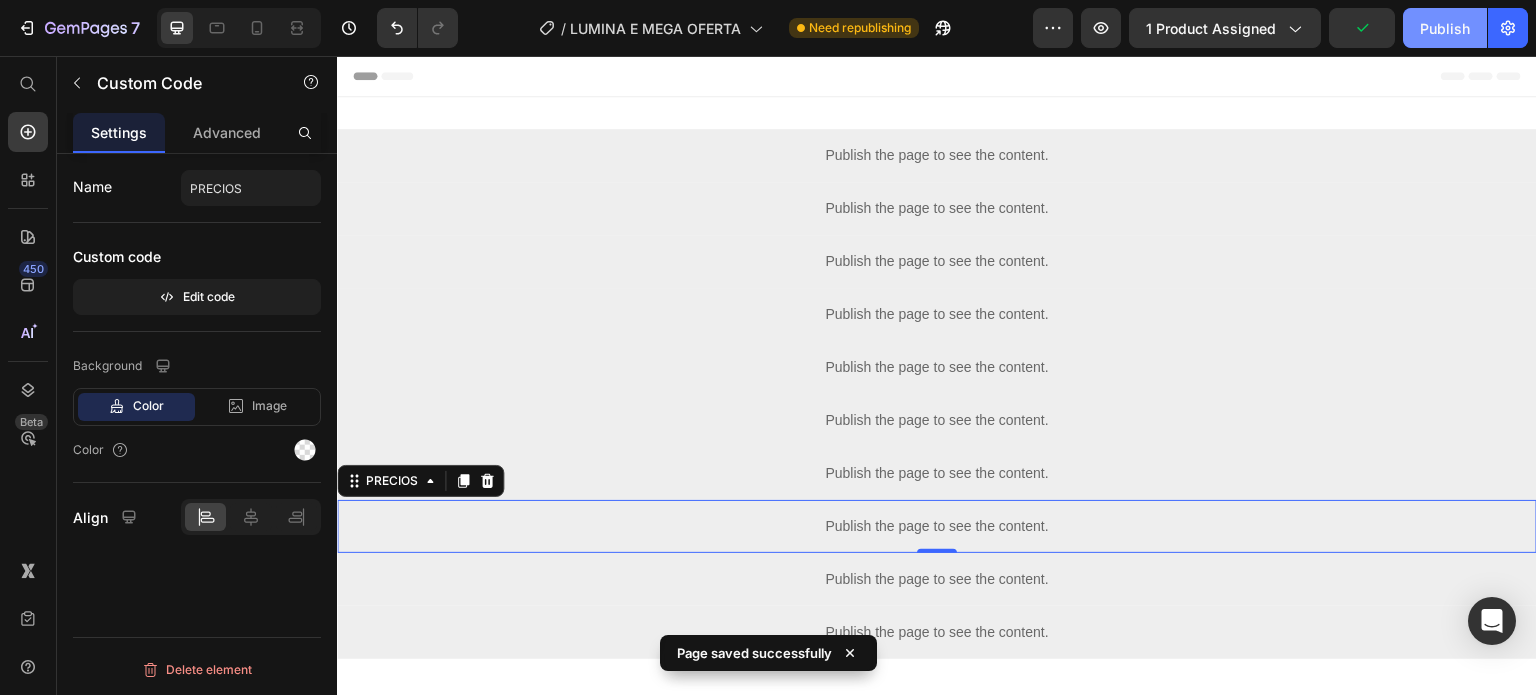 click on "Publish" 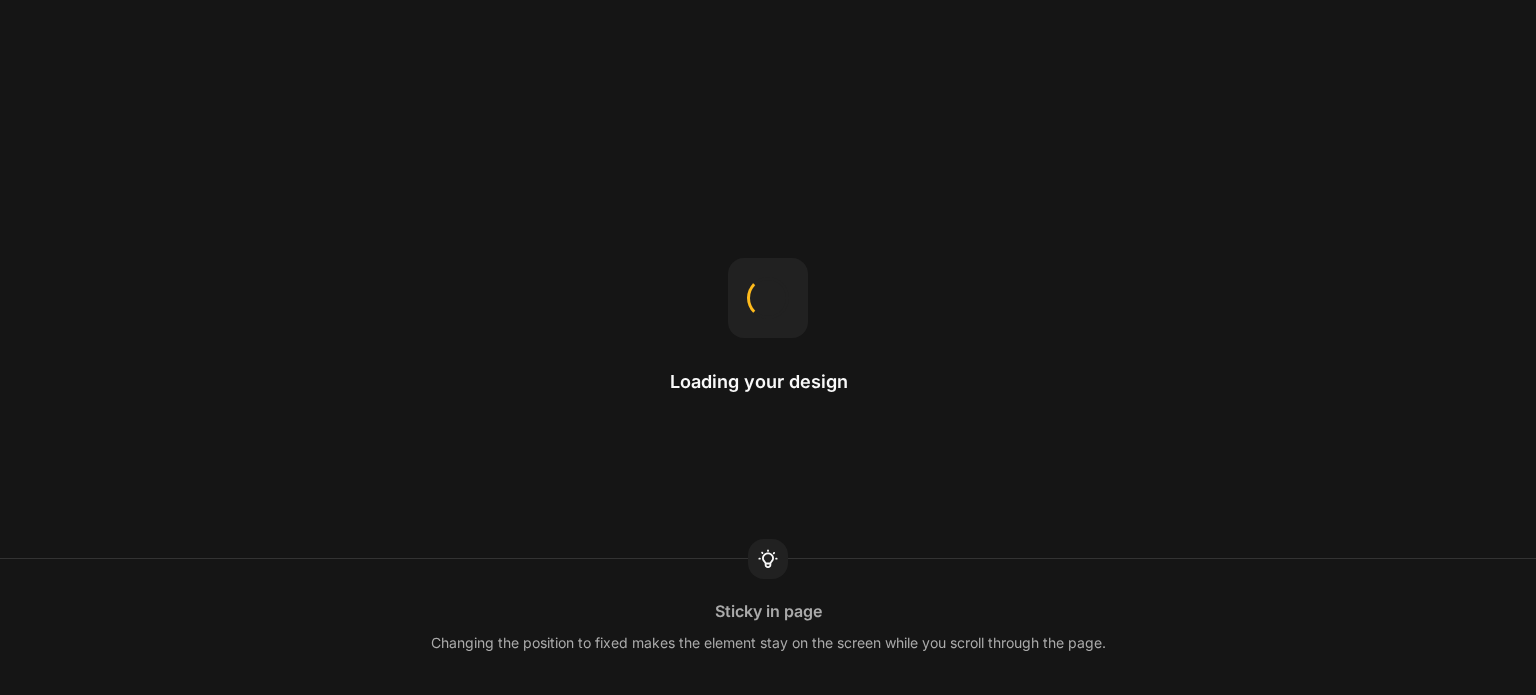 scroll, scrollTop: 0, scrollLeft: 0, axis: both 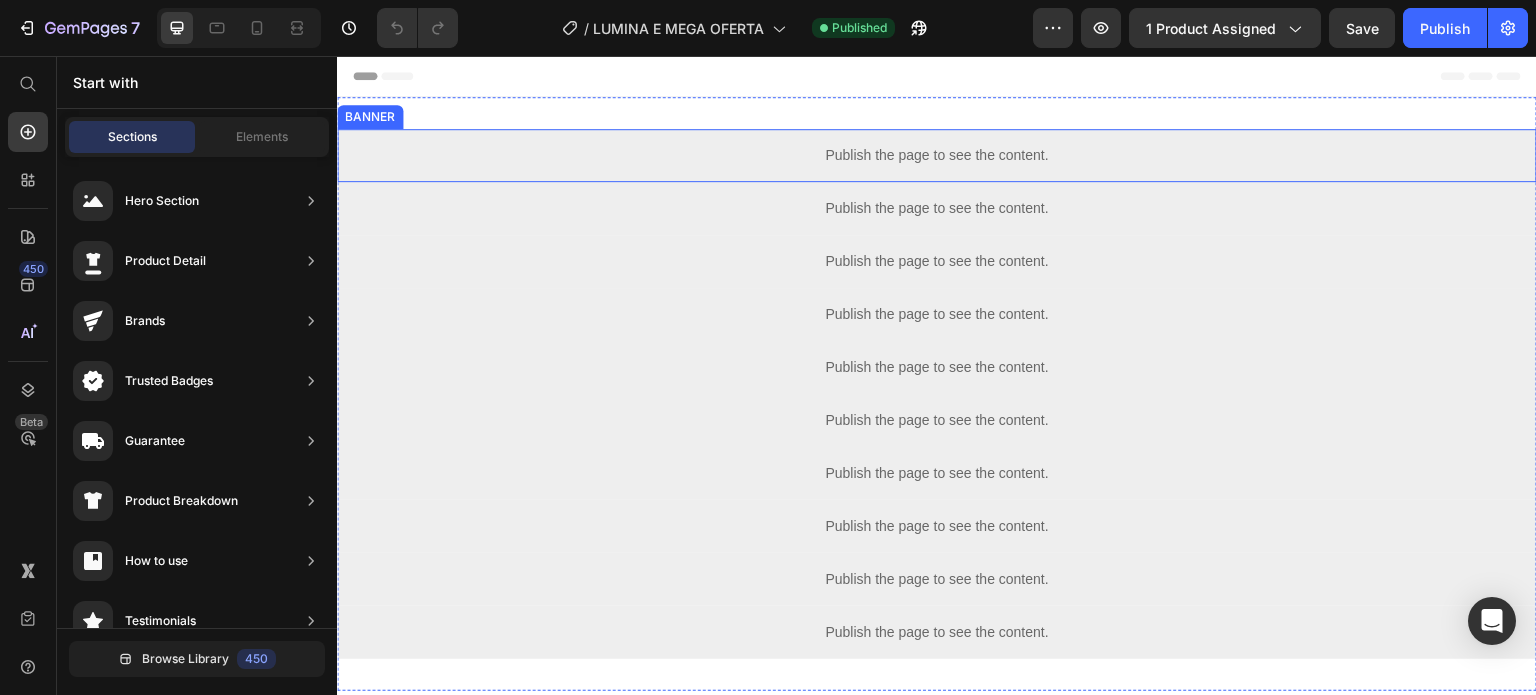 click on "Publish the page to see the content." at bounding box center [937, 155] 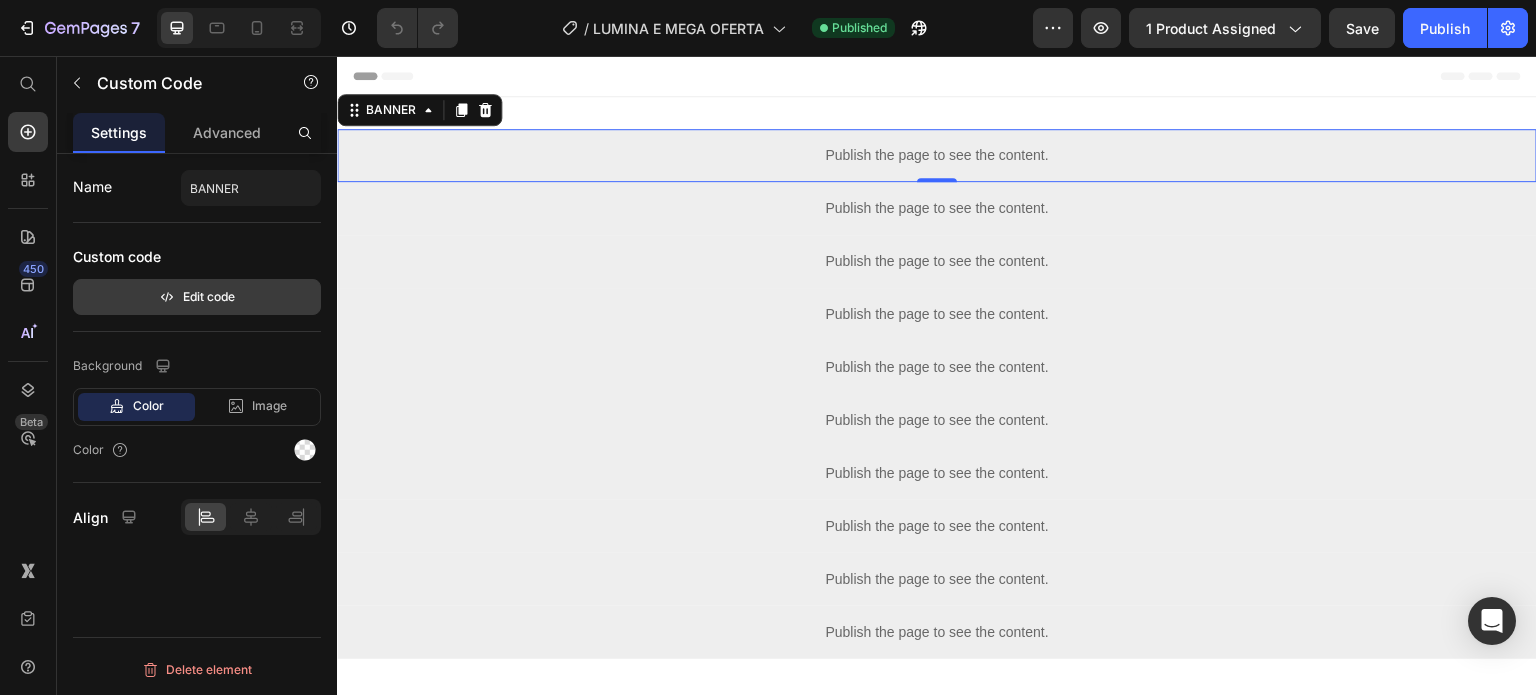click on "Edit code" at bounding box center [197, 297] 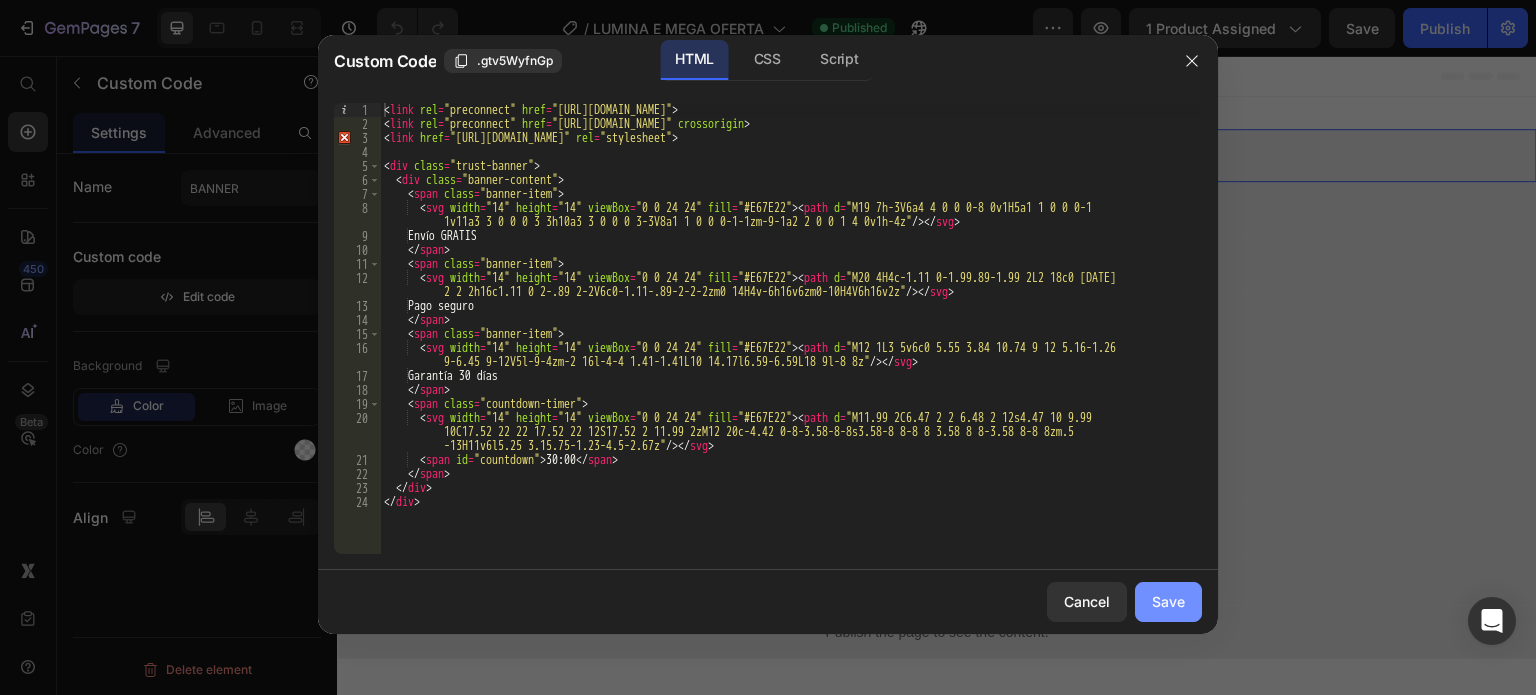 drag, startPoint x: 1161, startPoint y: 599, endPoint x: 725, endPoint y: 424, distance: 469.80954 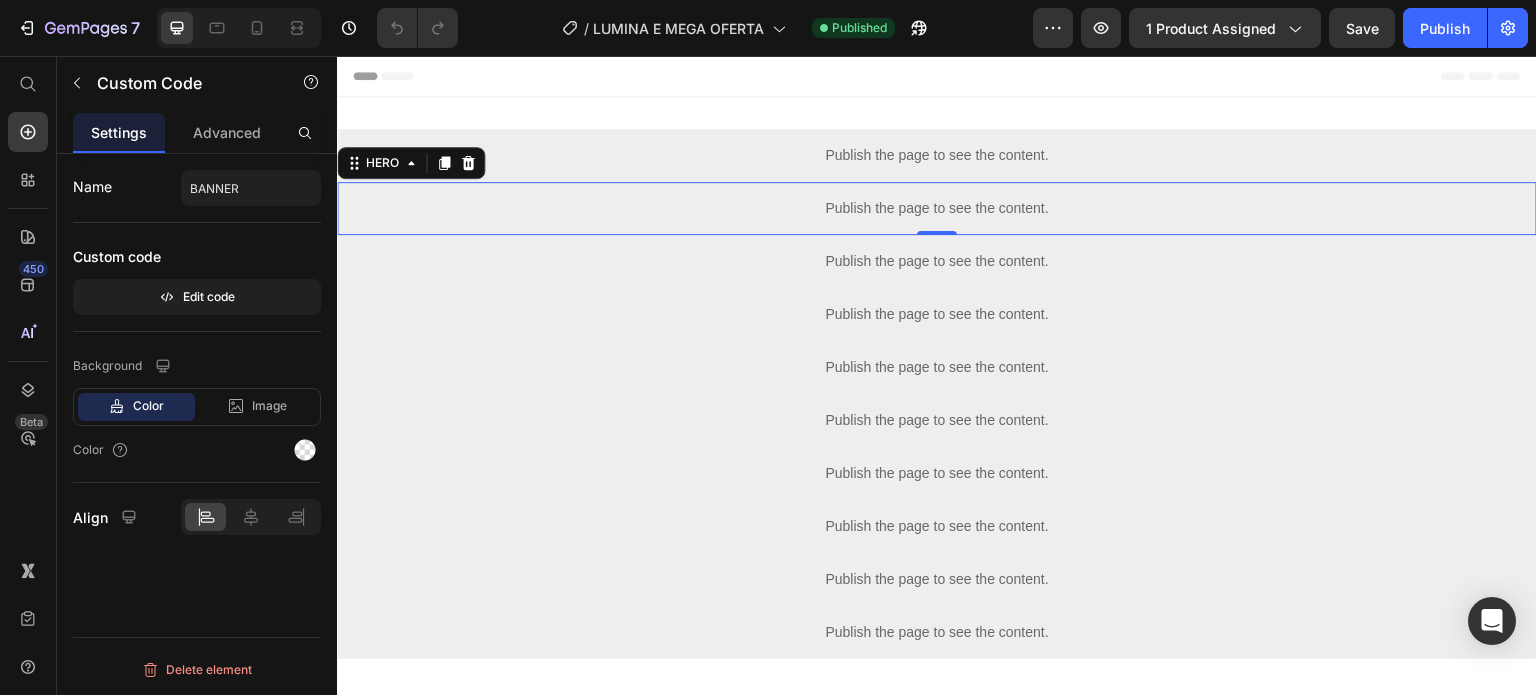 click on "Publish the page to see the content." at bounding box center [937, 208] 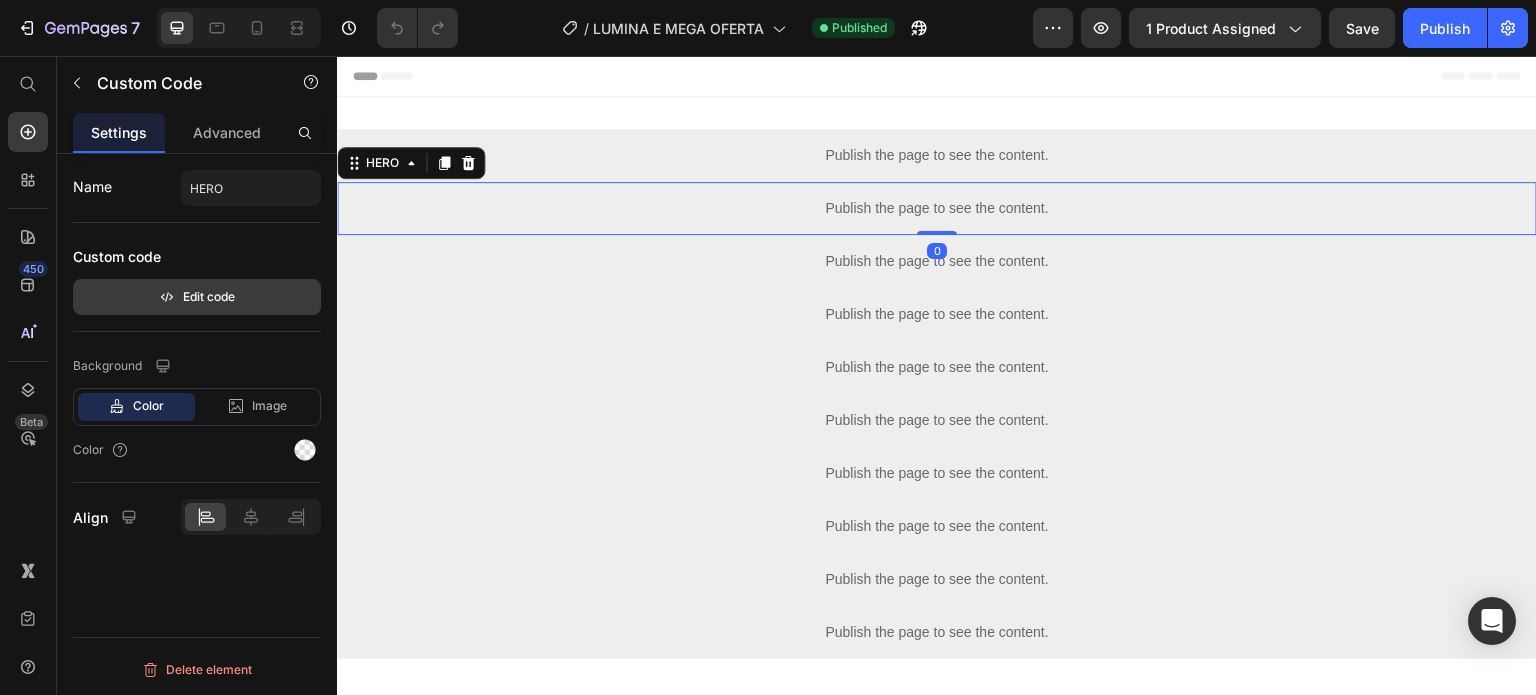 click on "Edit code" at bounding box center [197, 297] 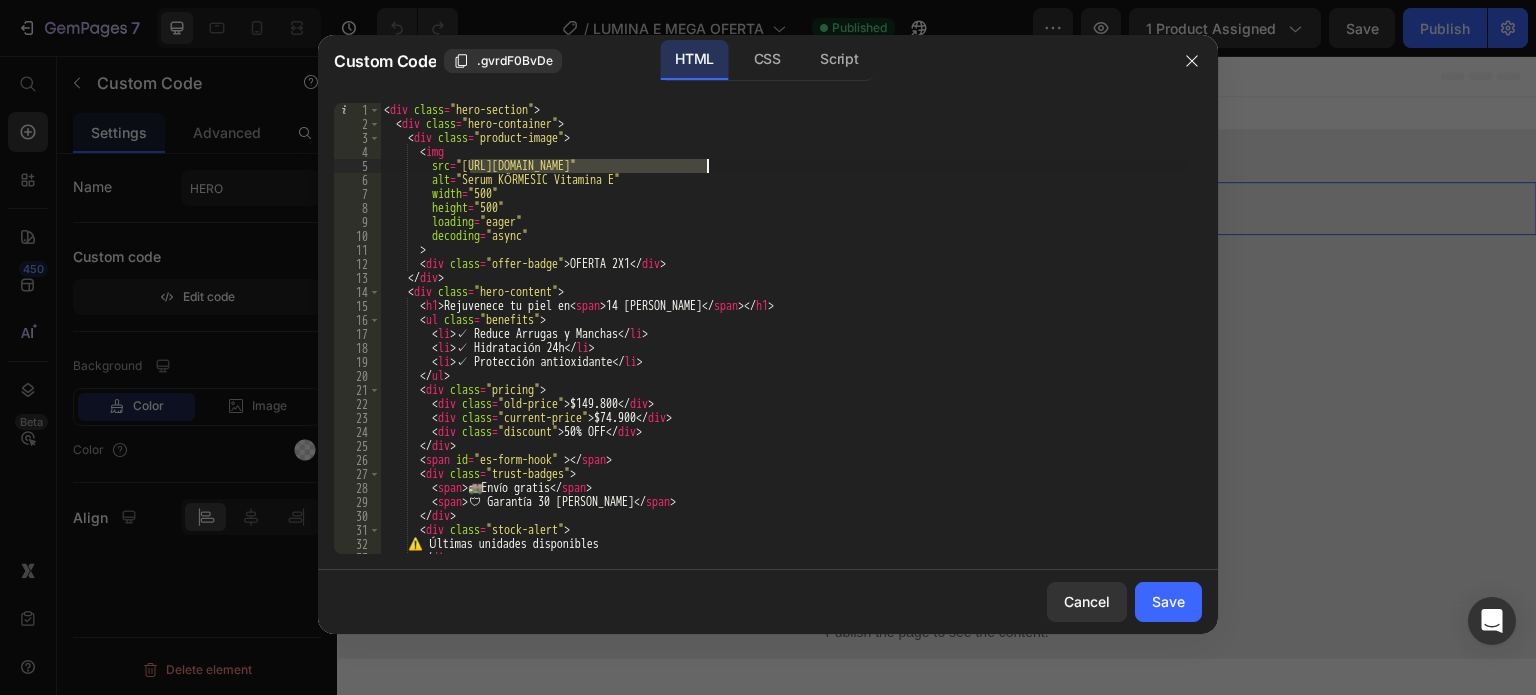 drag, startPoint x: 469, startPoint y: 166, endPoint x: 706, endPoint y: 167, distance: 237.0021 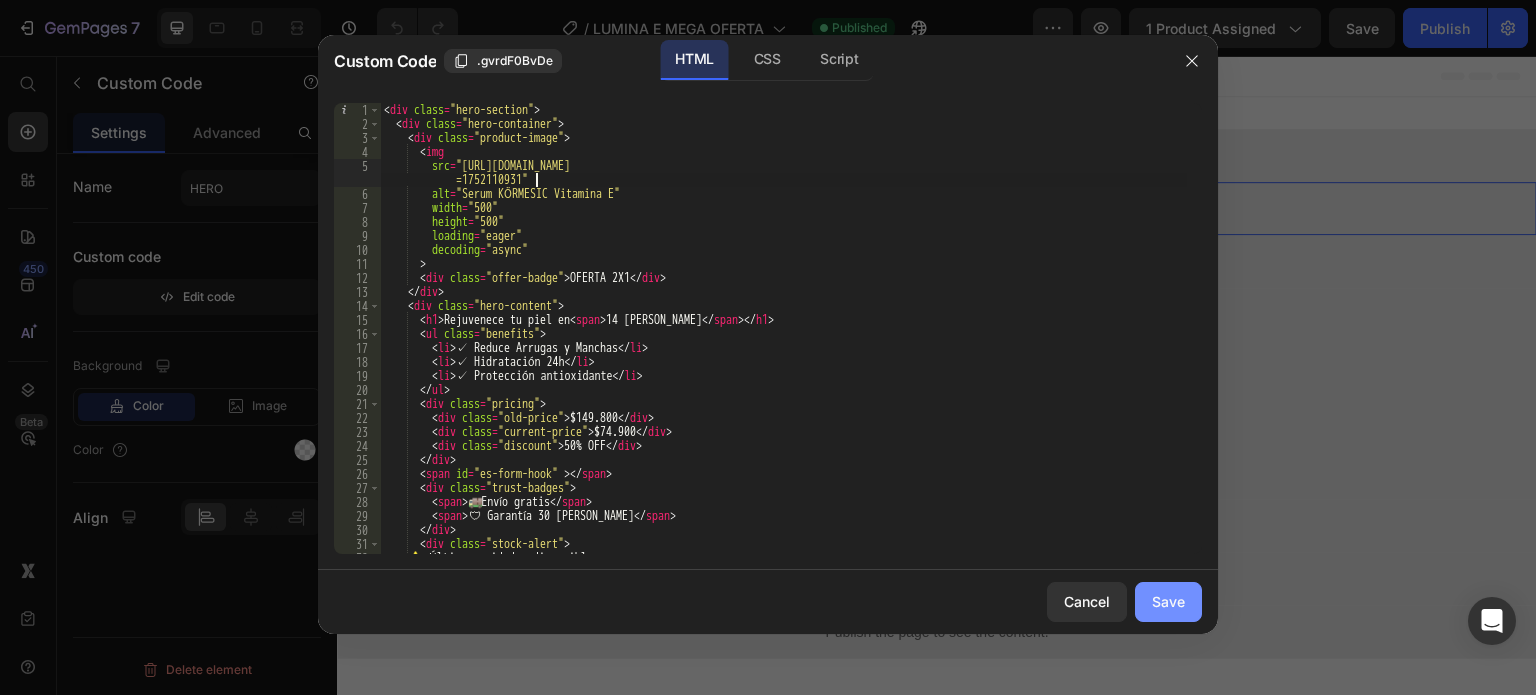 click on "Save" at bounding box center [1168, 601] 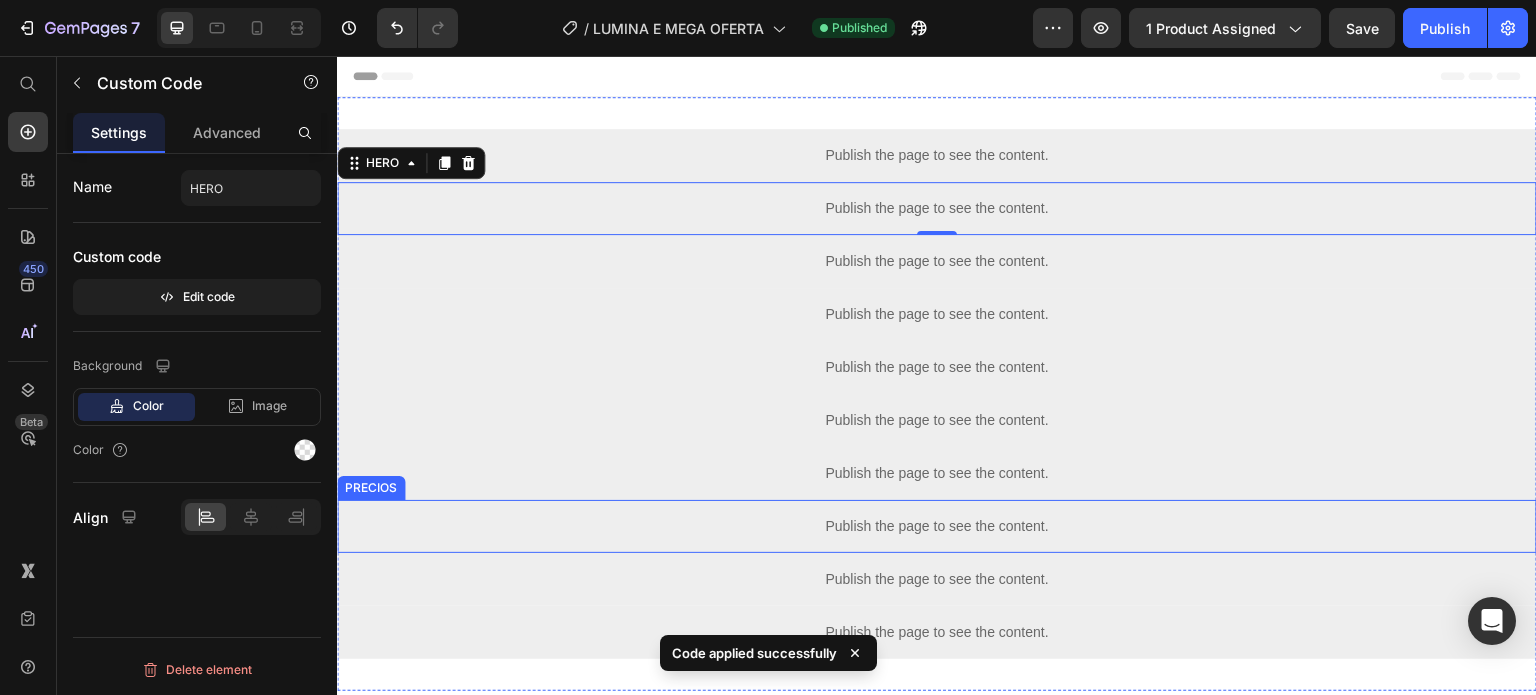 click on "Publish the page to see the content." at bounding box center (937, 526) 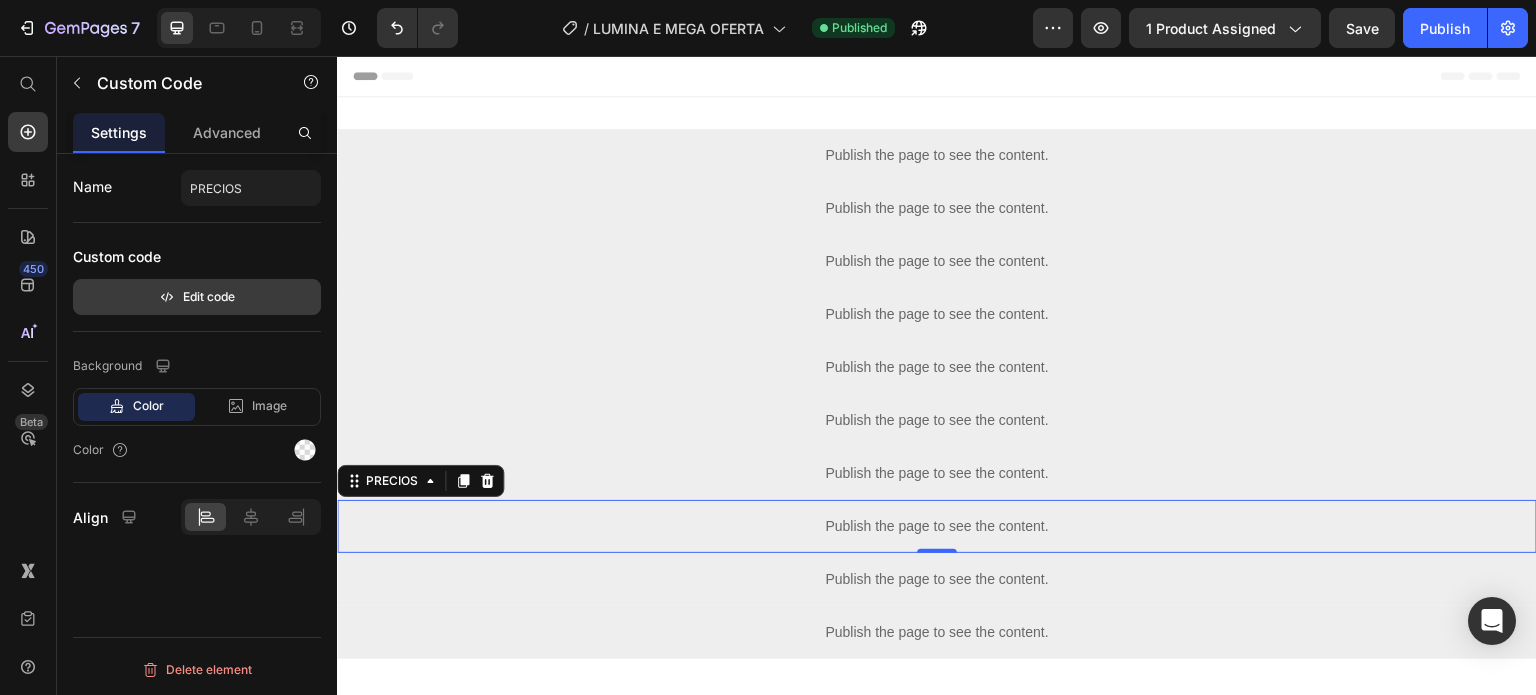 click on "Edit code" at bounding box center [197, 297] 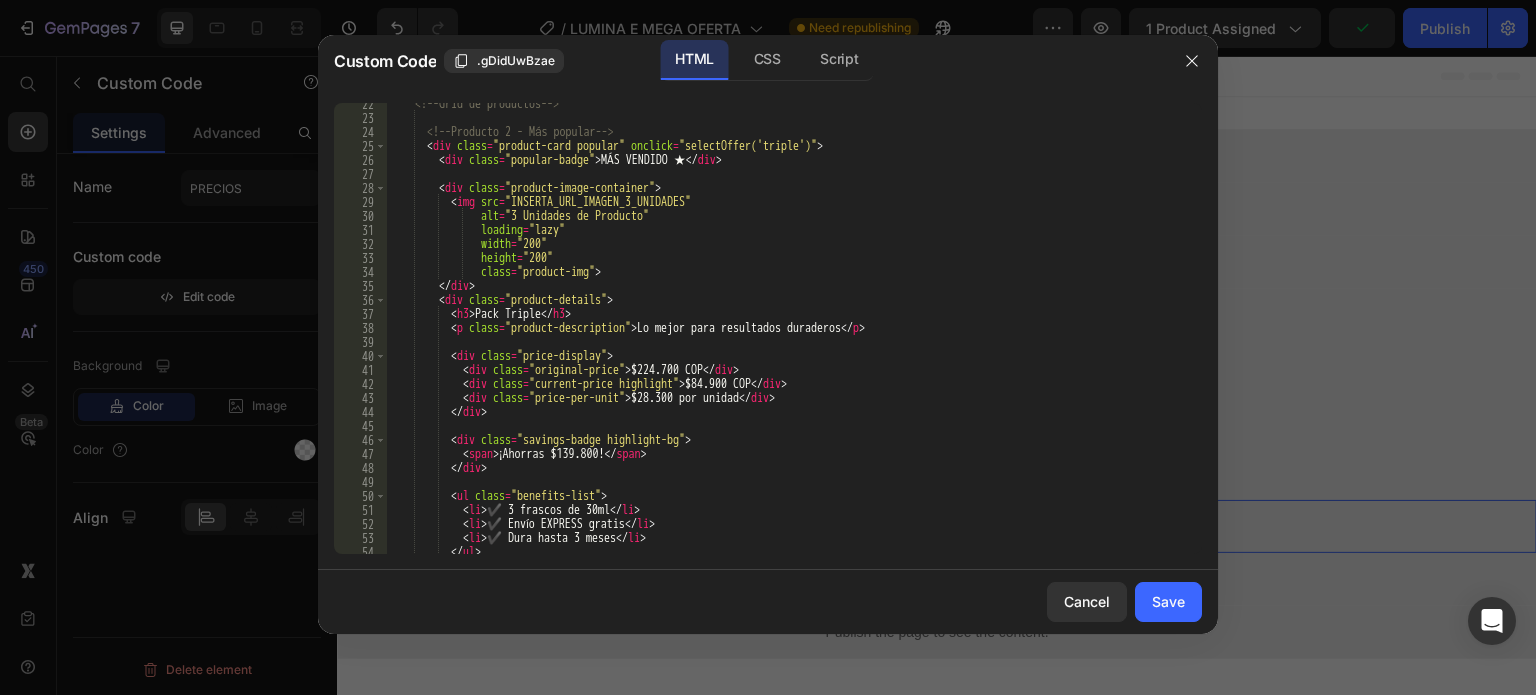 scroll, scrollTop: 240, scrollLeft: 0, axis: vertical 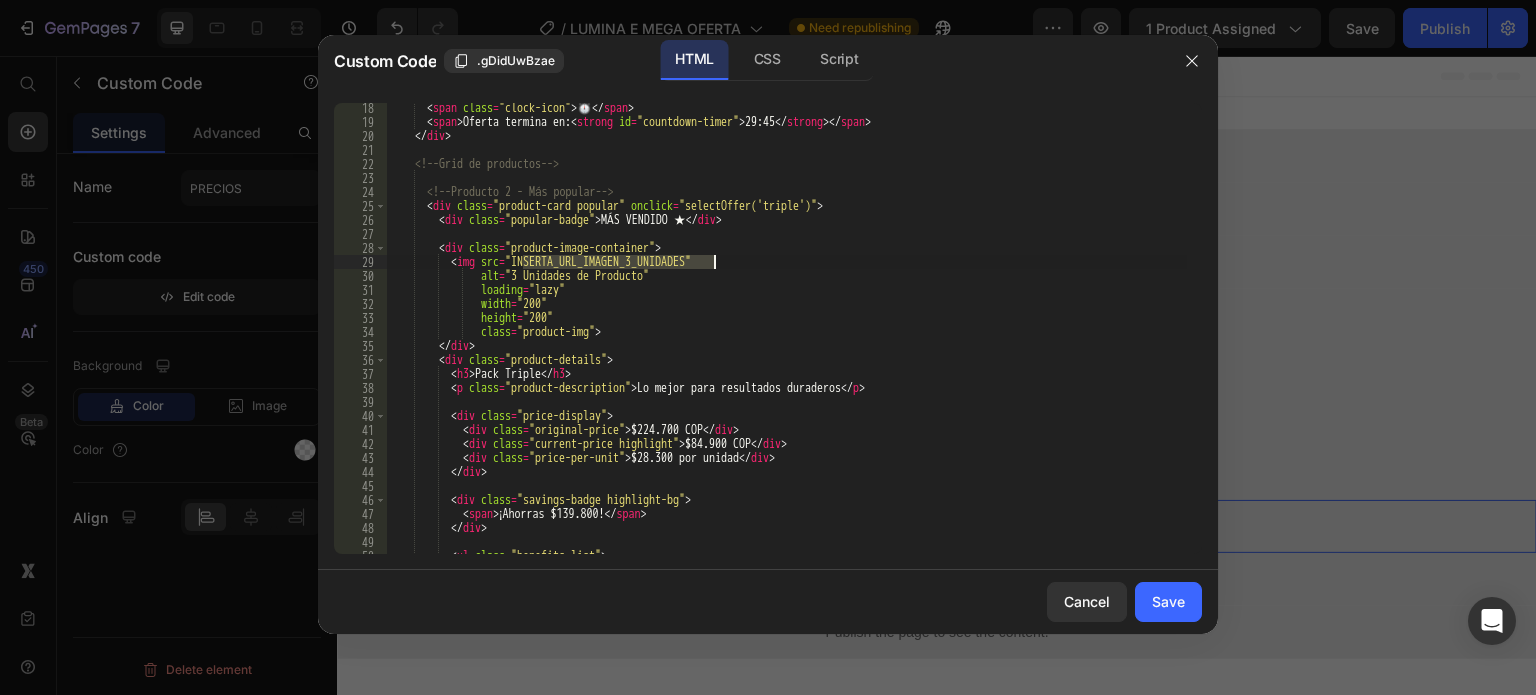 drag, startPoint x: 524, startPoint y: 260, endPoint x: 711, endPoint y: 259, distance: 187.00267 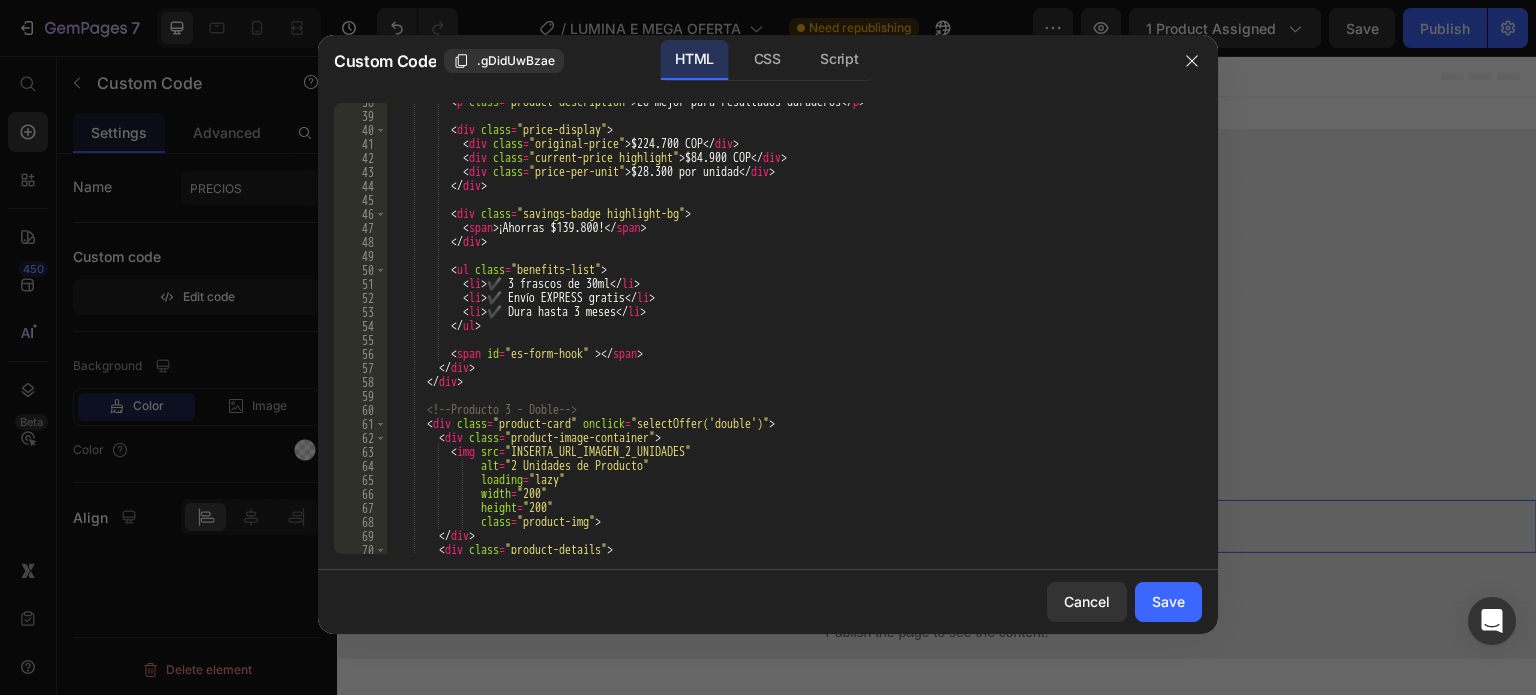 scroll, scrollTop: 600, scrollLeft: 0, axis: vertical 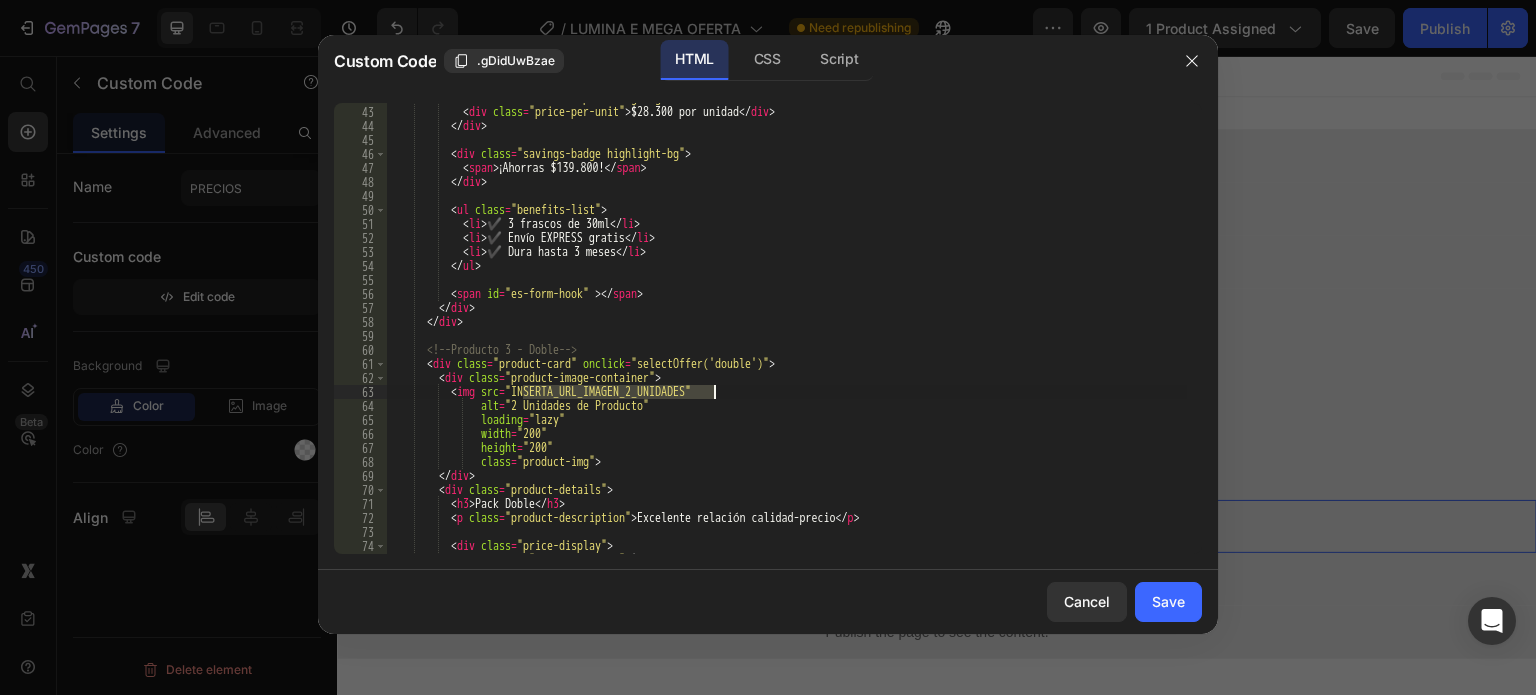 drag, startPoint x: 524, startPoint y: 390, endPoint x: 712, endPoint y: 389, distance: 188.00266 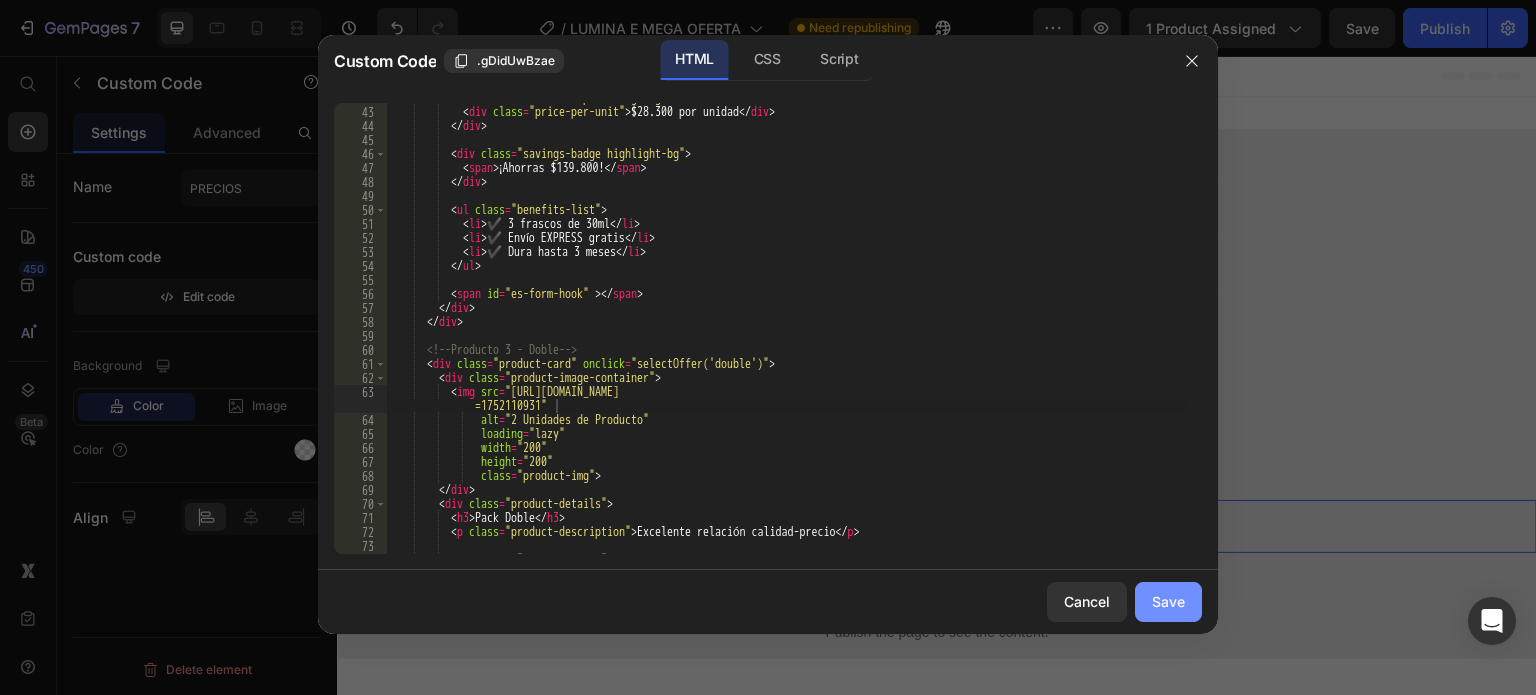 click on "Save" 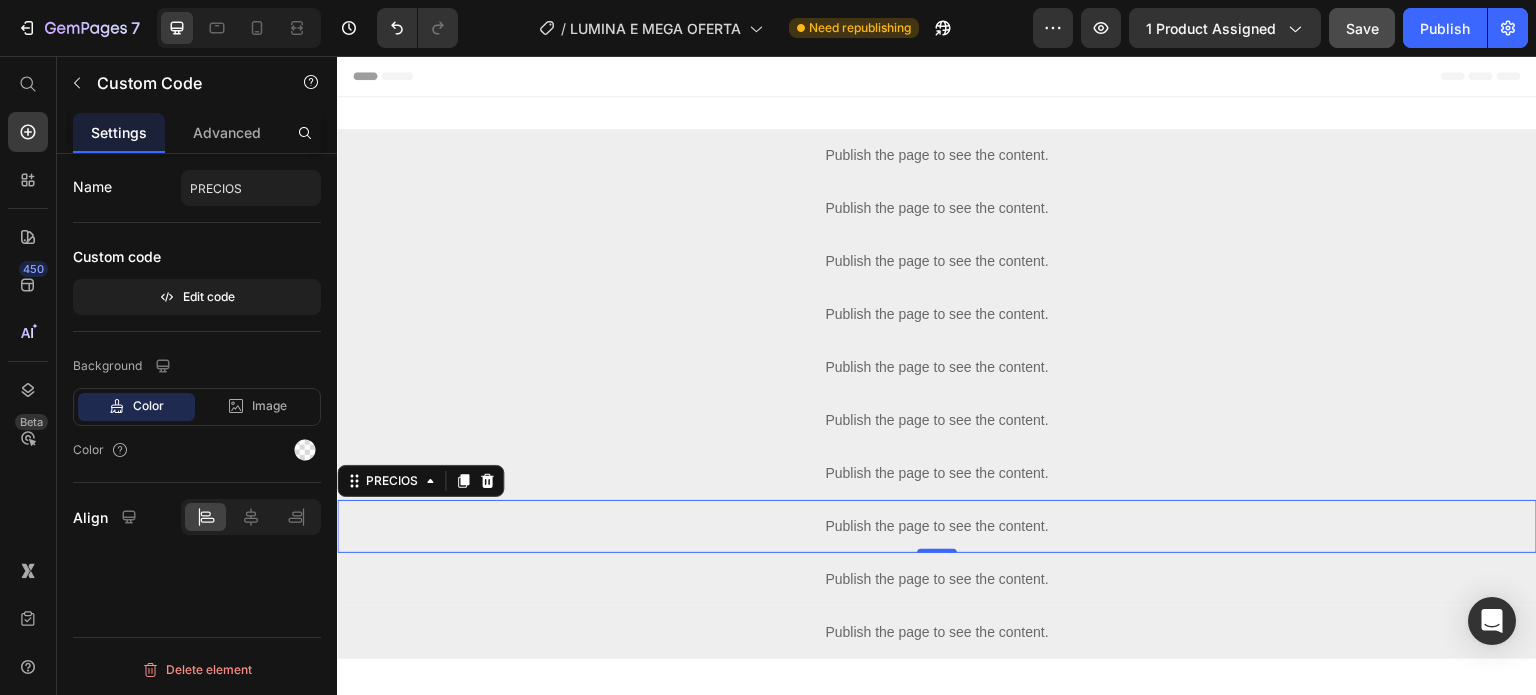 click on "Save" at bounding box center (1362, 28) 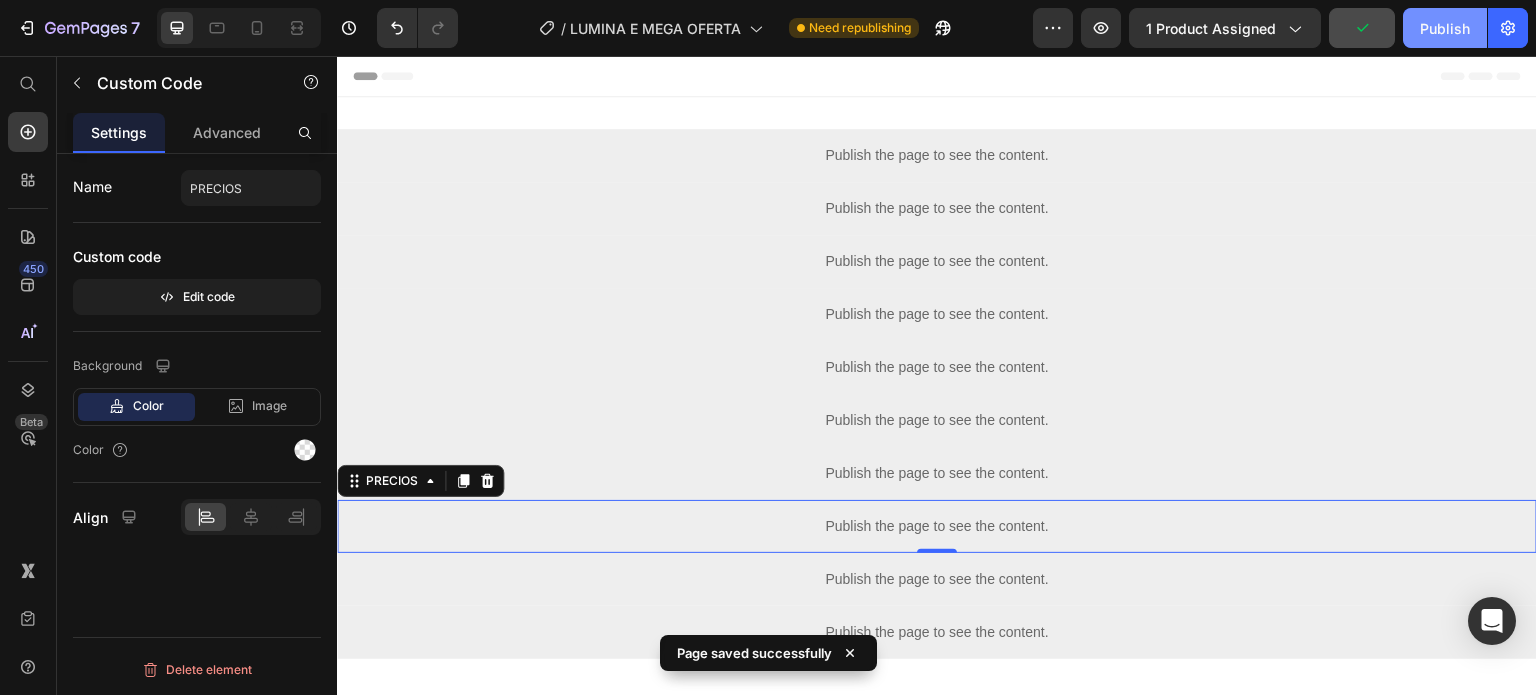 click on "Publish" at bounding box center (1445, 28) 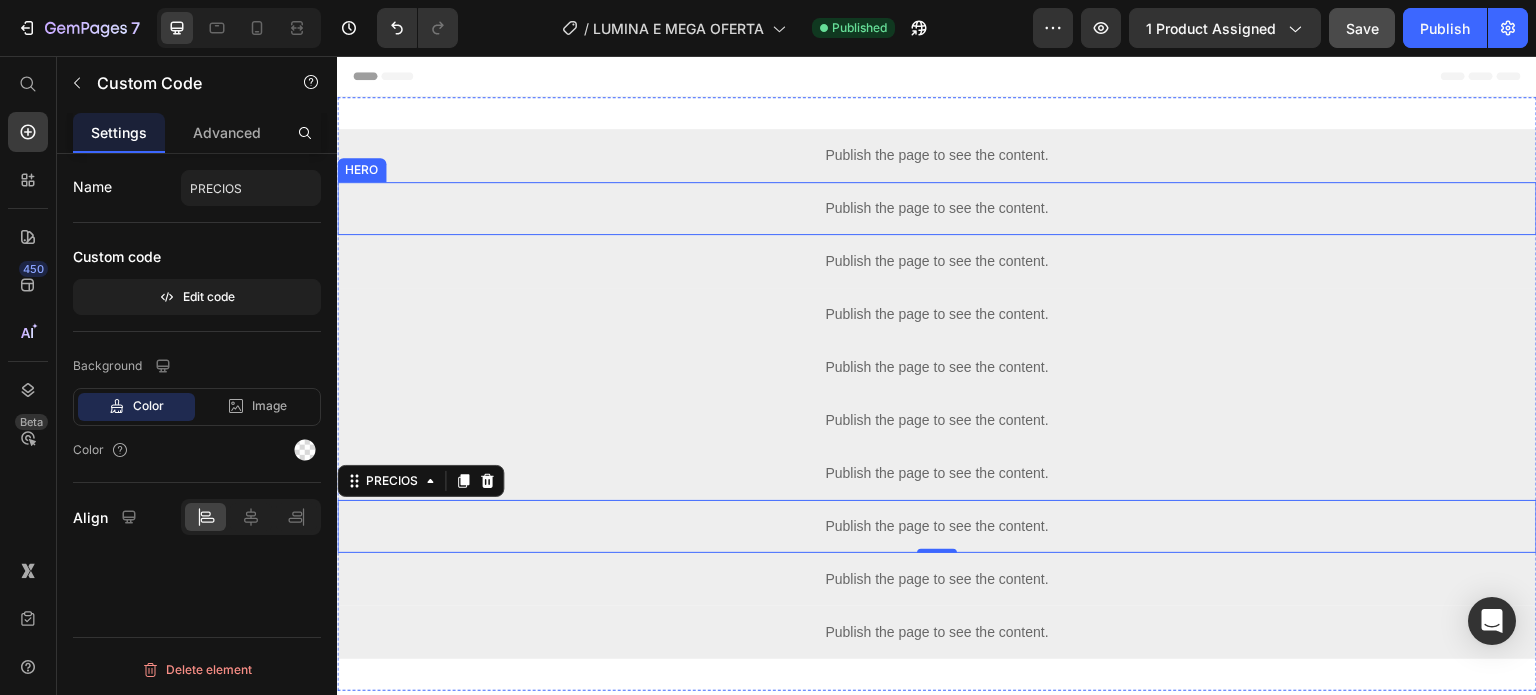 click on "Publish the page to see the content." at bounding box center (937, 208) 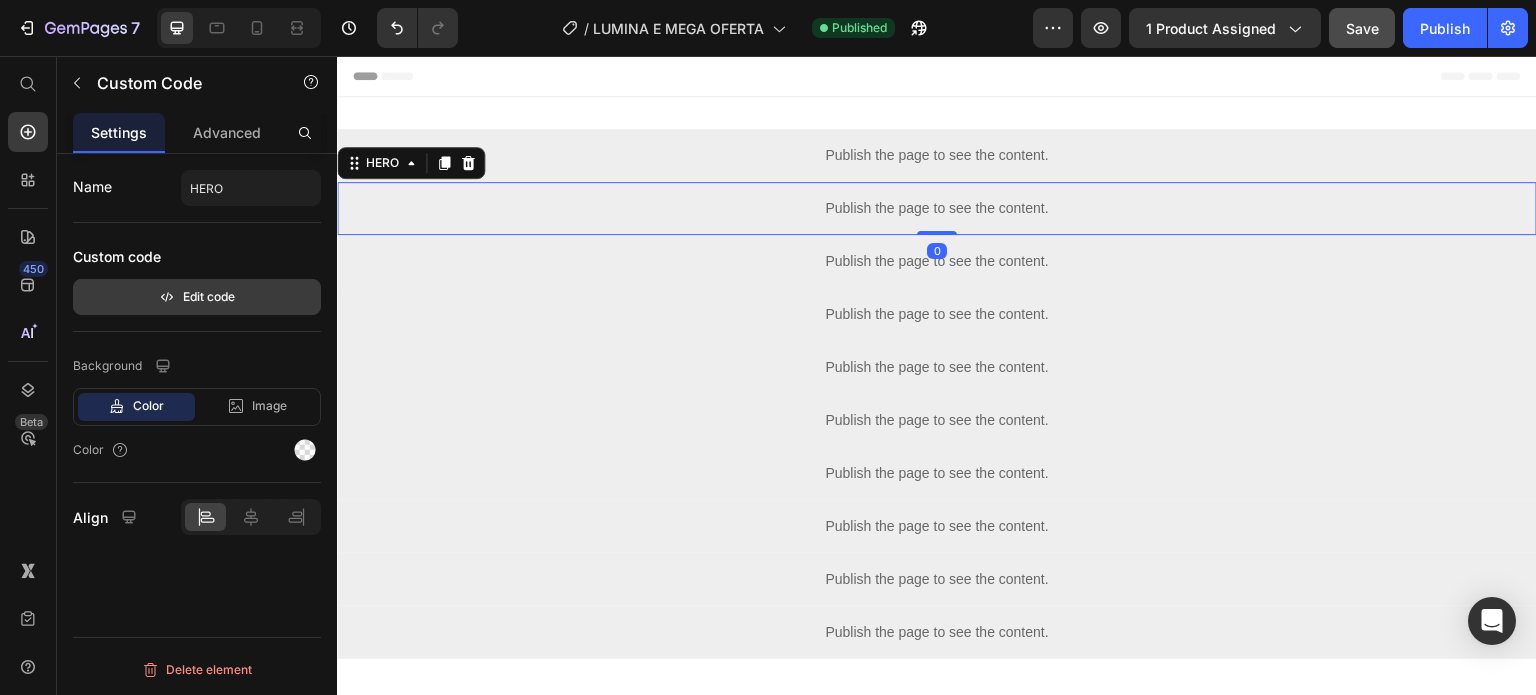 click on "Edit code" at bounding box center (197, 297) 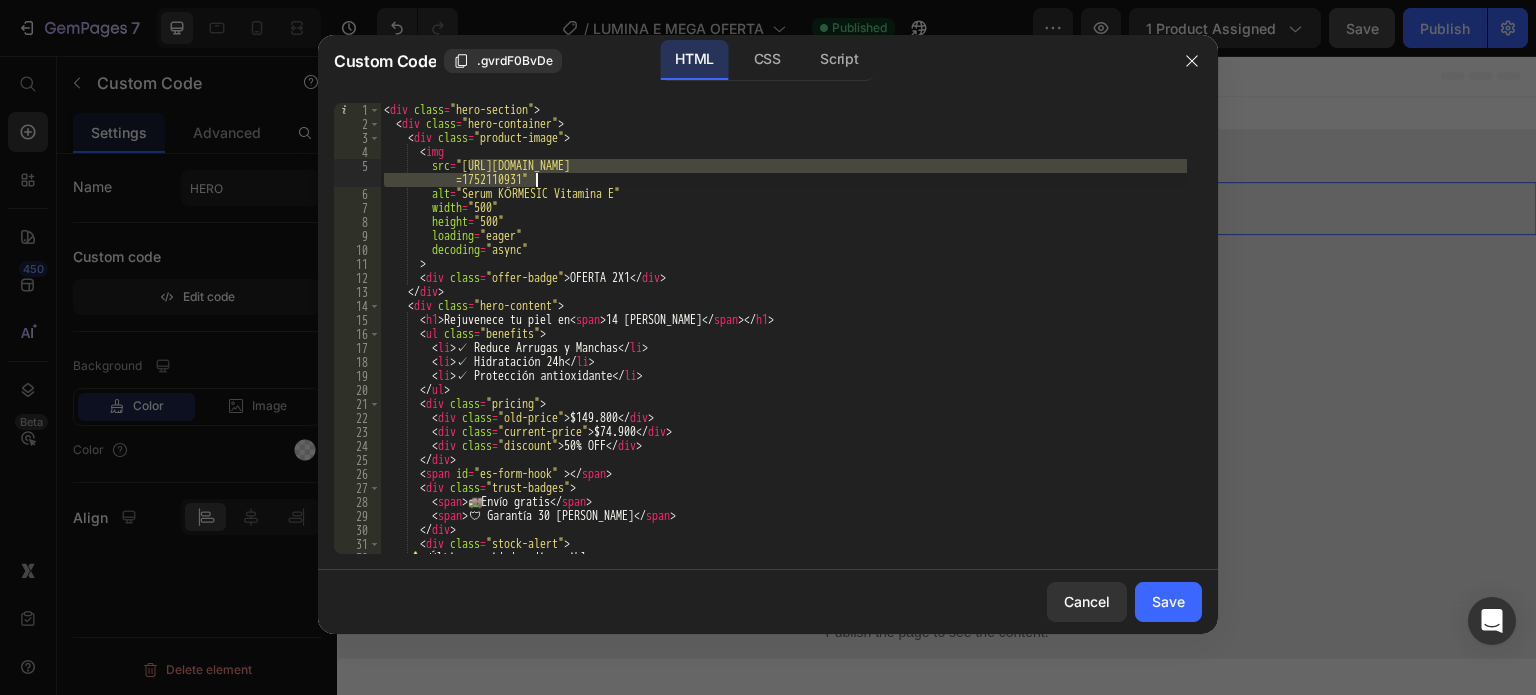 drag, startPoint x: 468, startPoint y: 163, endPoint x: 536, endPoint y: 176, distance: 69.2315 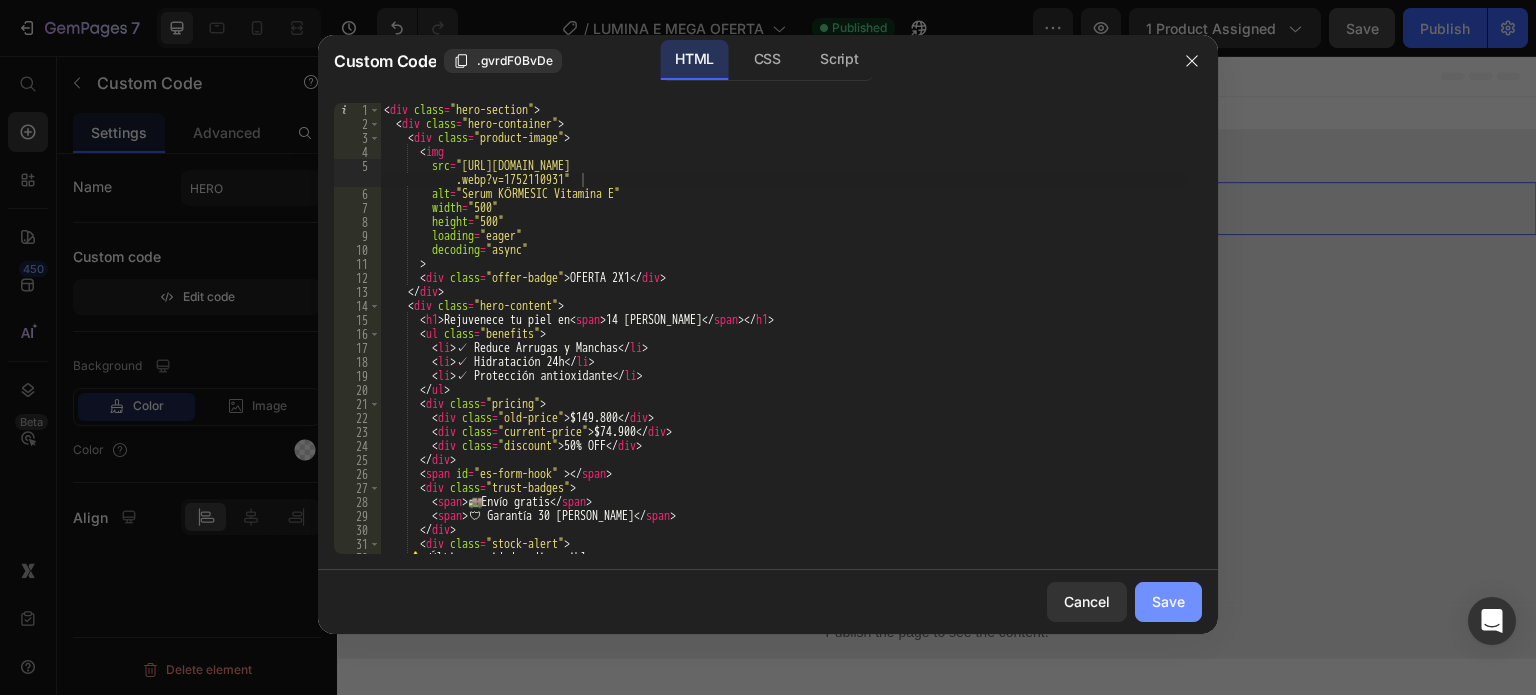 click on "Save" 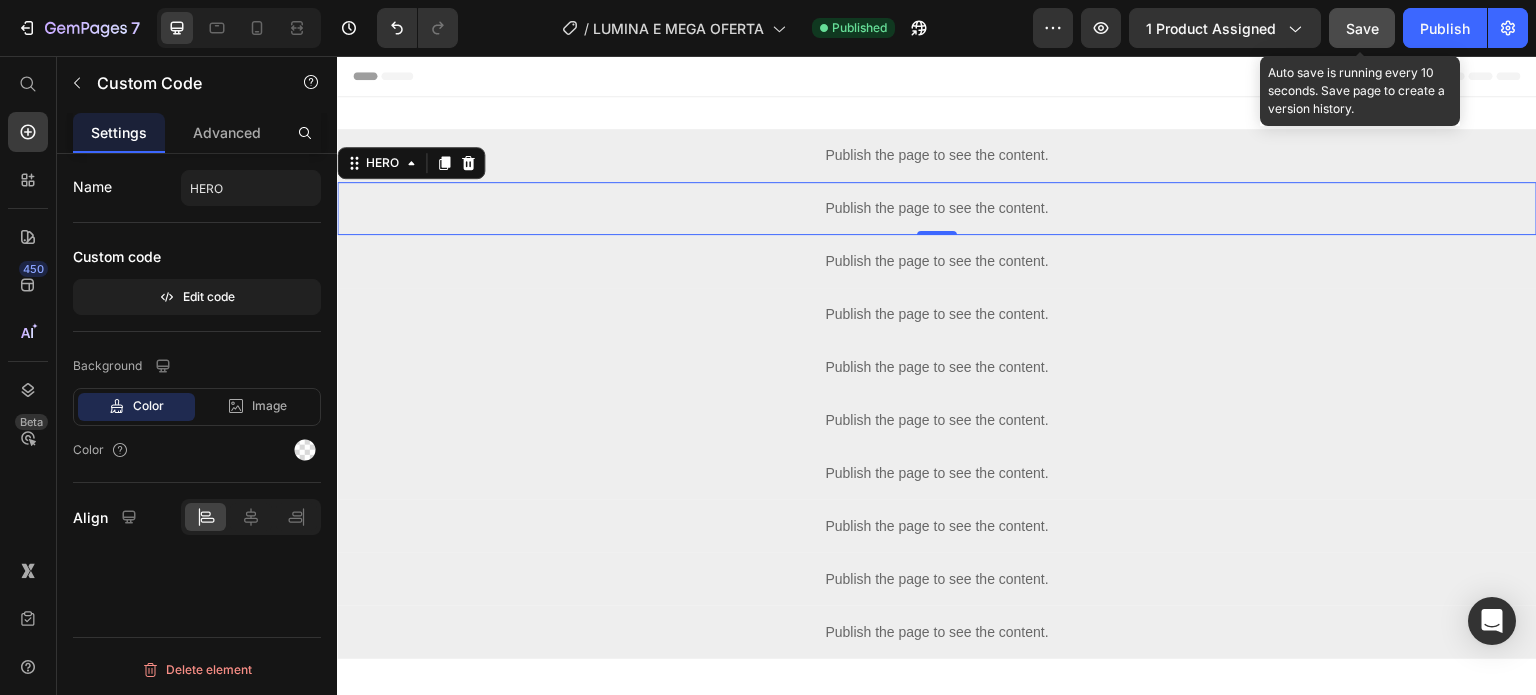 click on "Save" 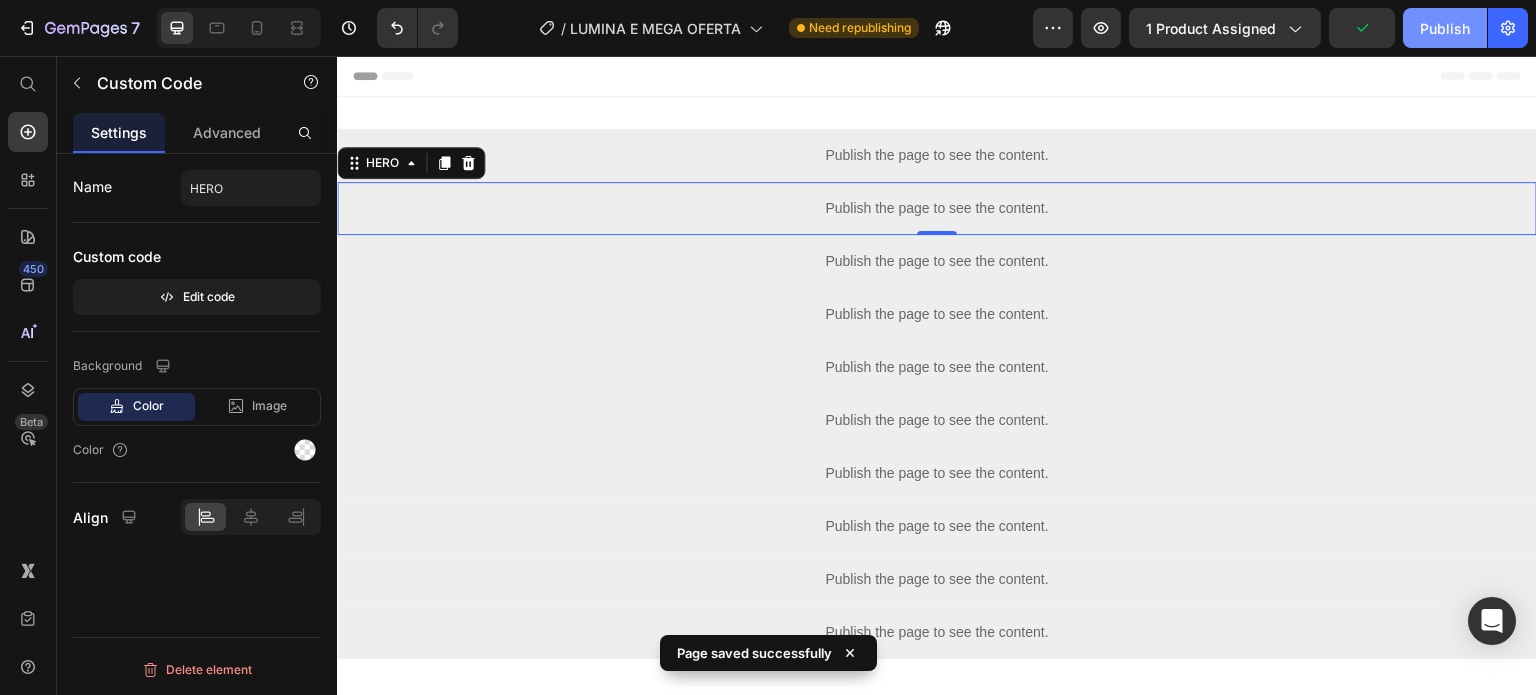 click on "Publish" at bounding box center [1445, 28] 